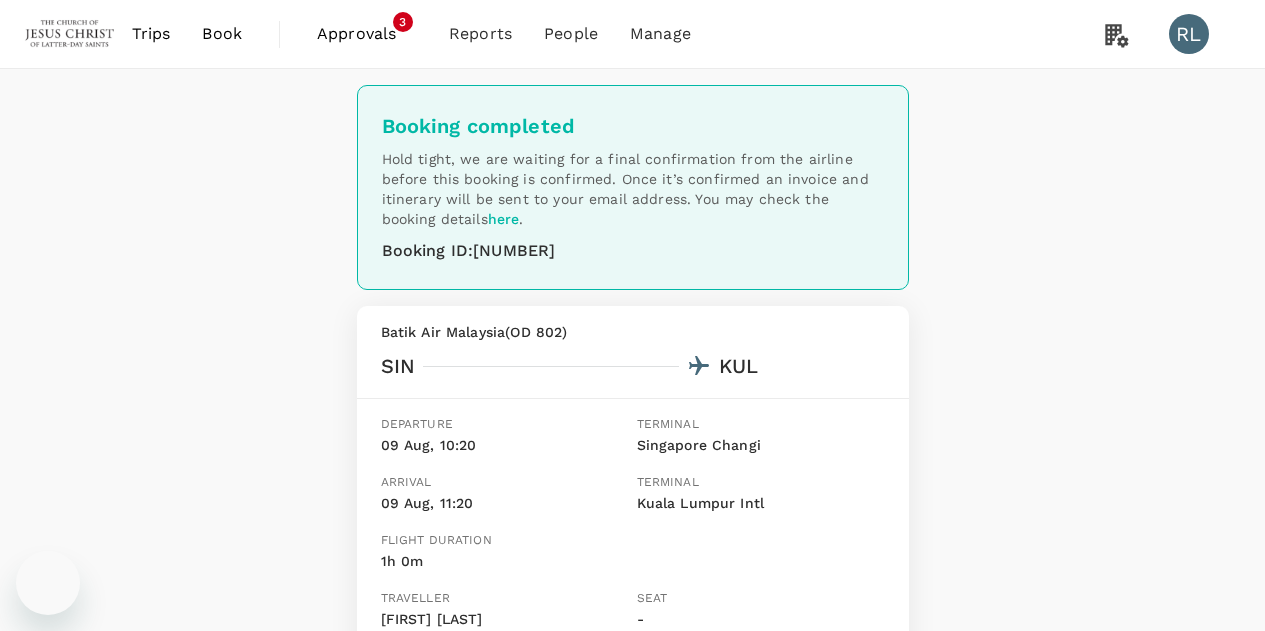 scroll, scrollTop: 0, scrollLeft: 0, axis: both 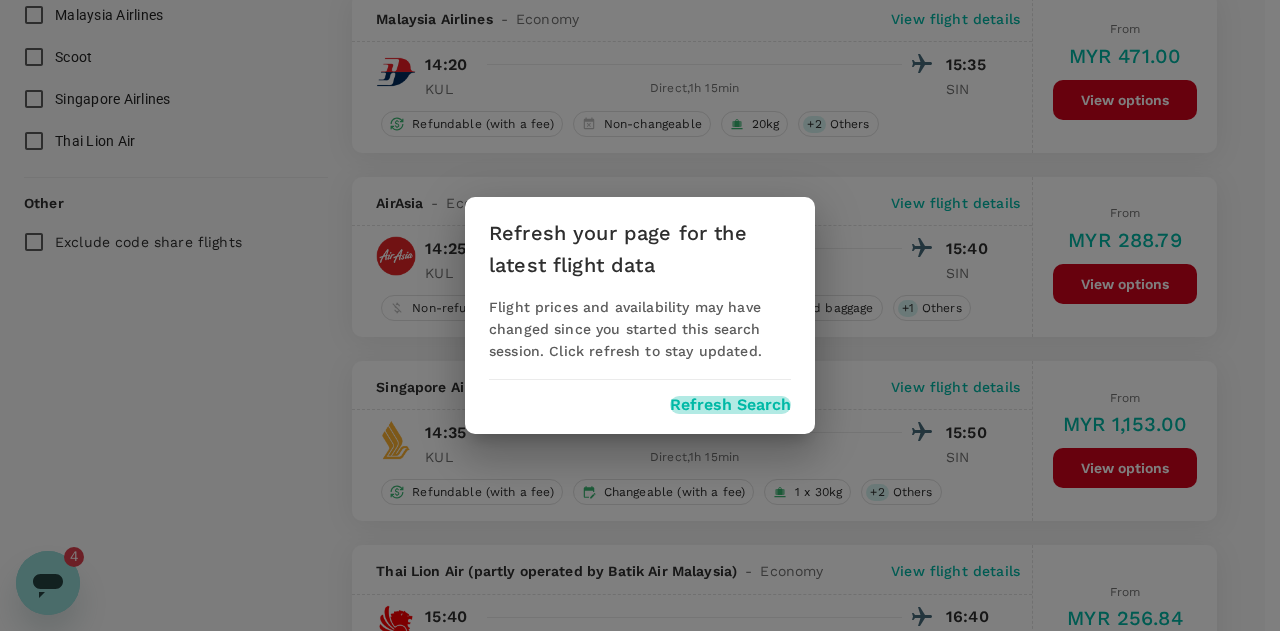click on "Refresh Search" at bounding box center (730, 405) 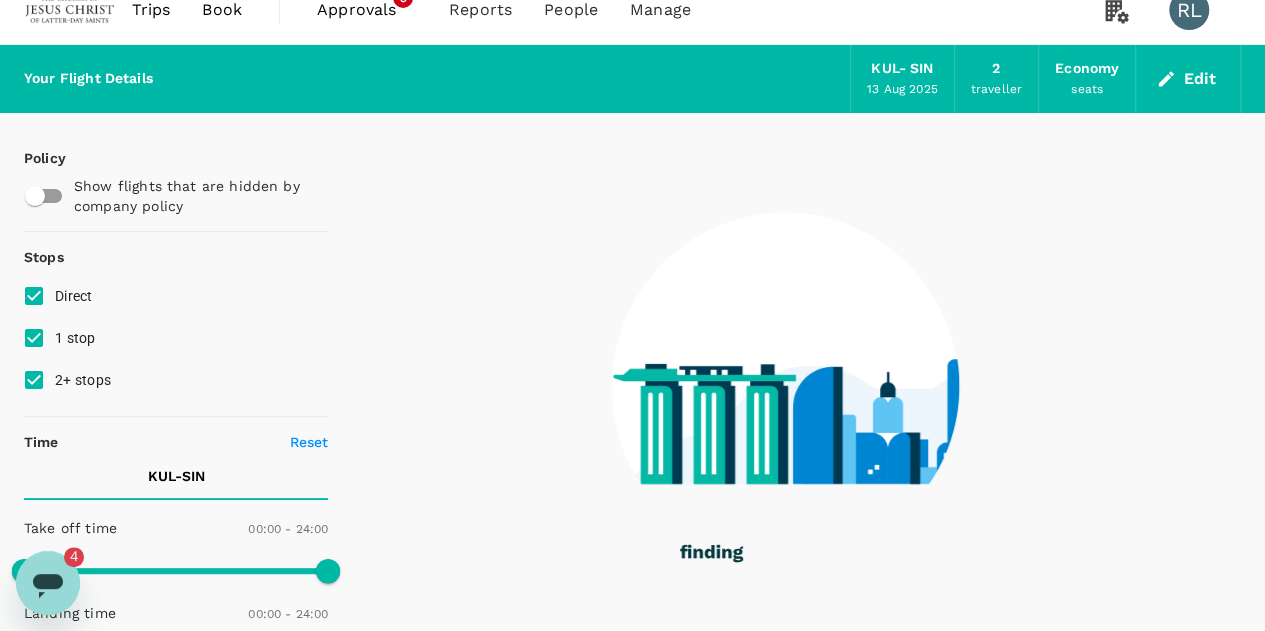 scroll, scrollTop: 0, scrollLeft: 0, axis: both 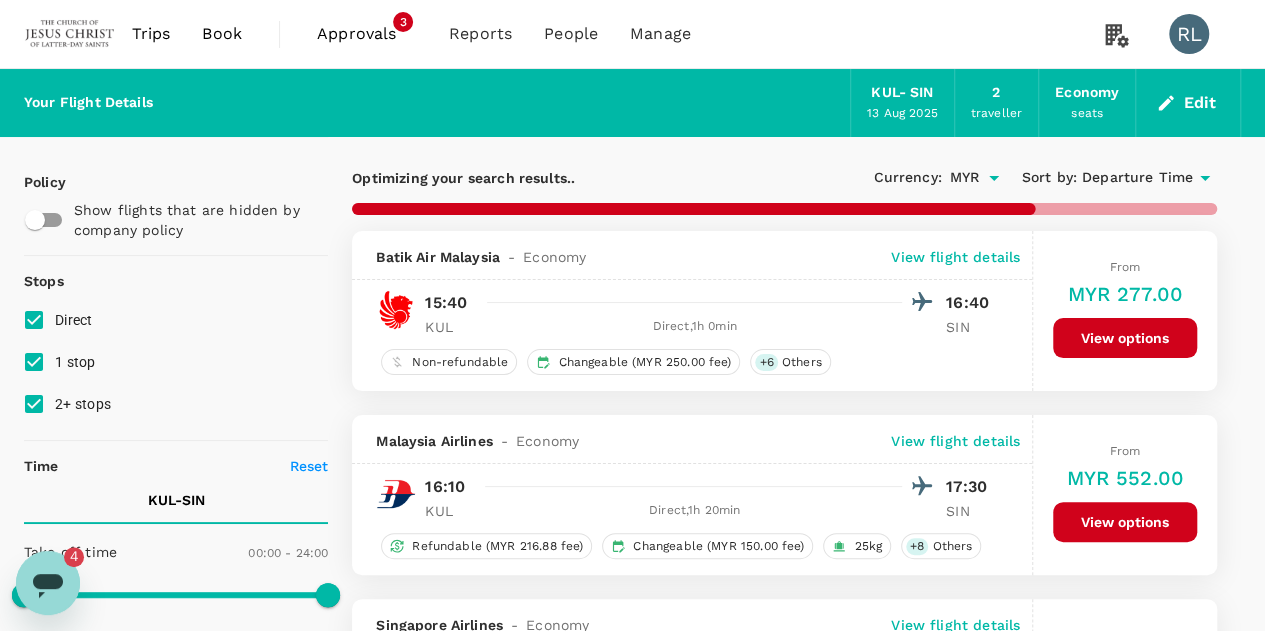 click on "Edit" at bounding box center [1188, 103] 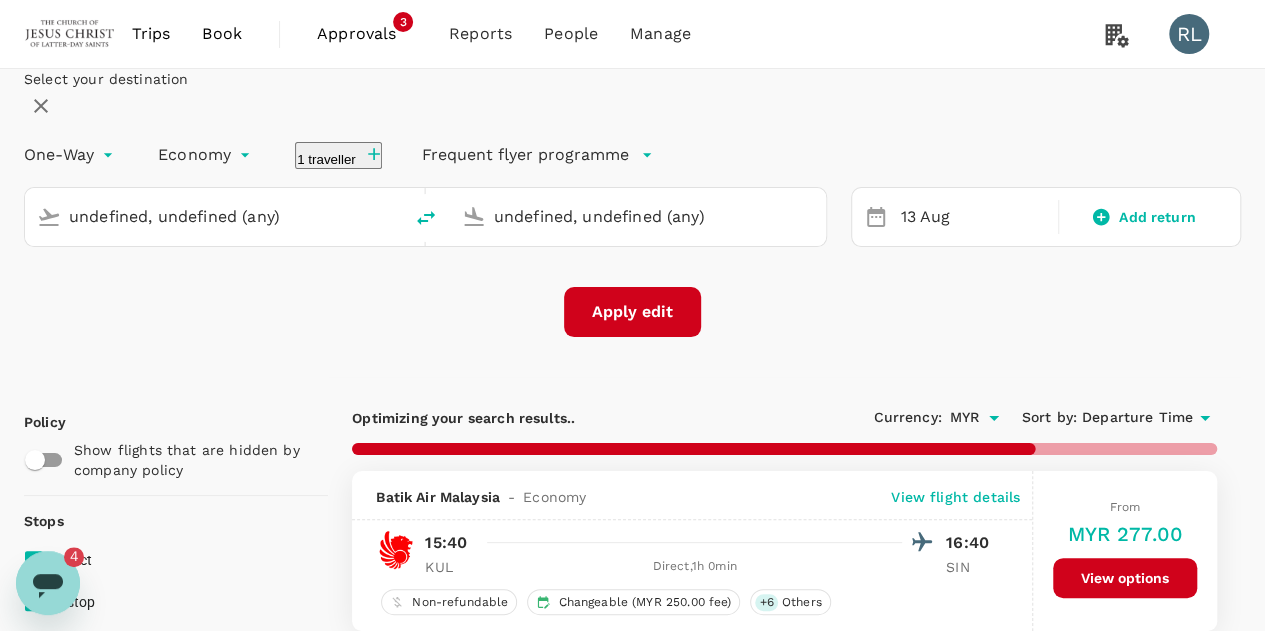 type 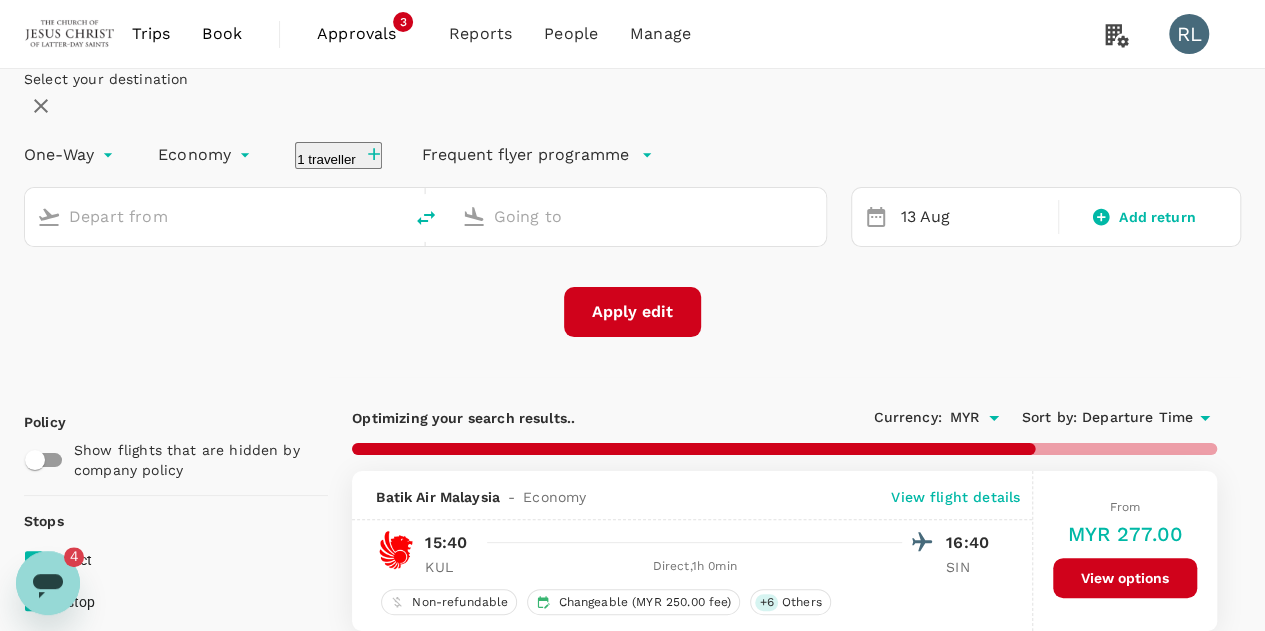 type on "Kuala Lumpur Intl (KUL)" 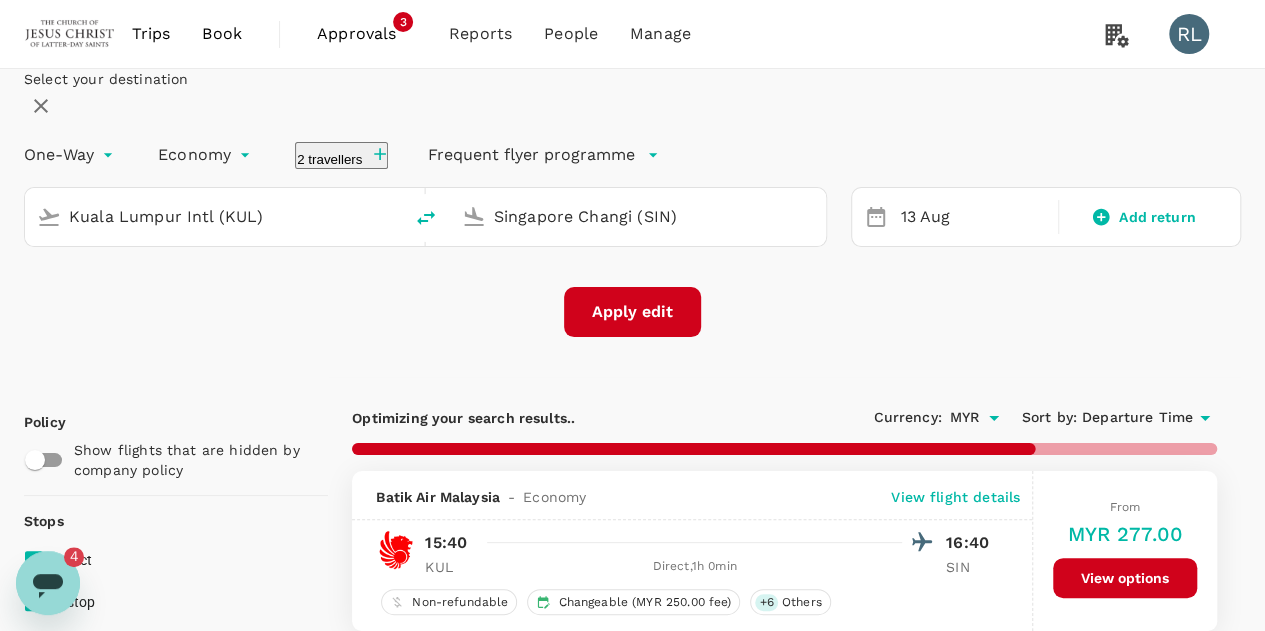 drag, startPoint x: 352, startPoint y: 273, endPoint x: 78, endPoint y: 260, distance: 274.30823 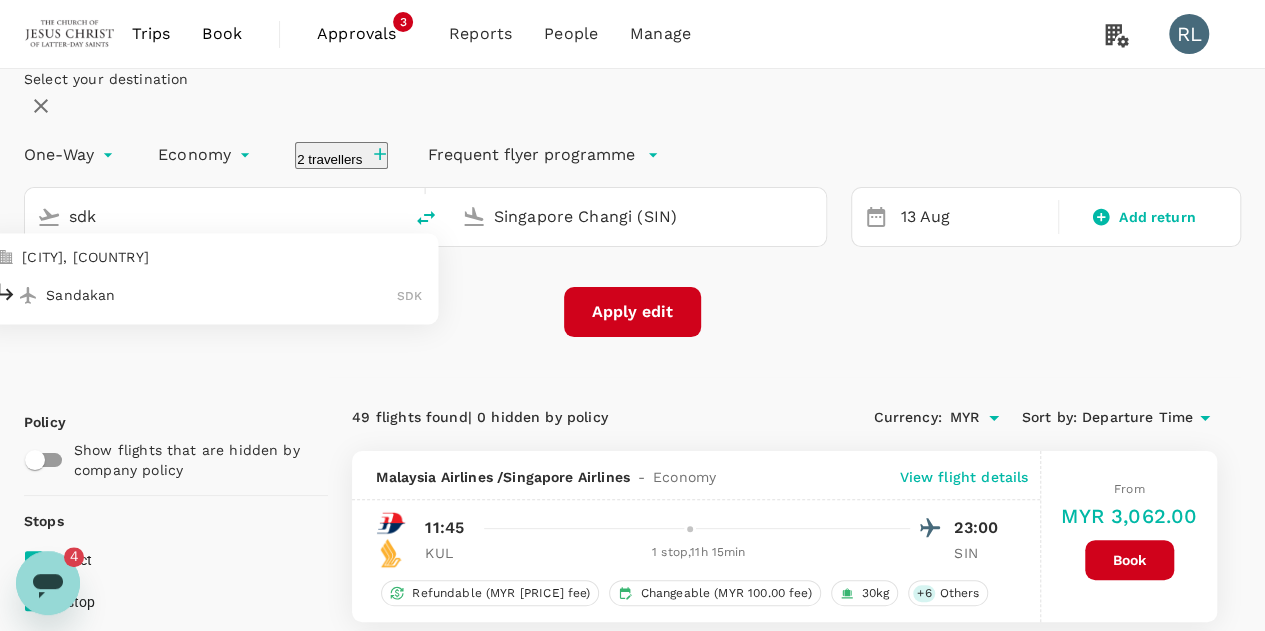 click on "Sandakan" at bounding box center [221, 295] 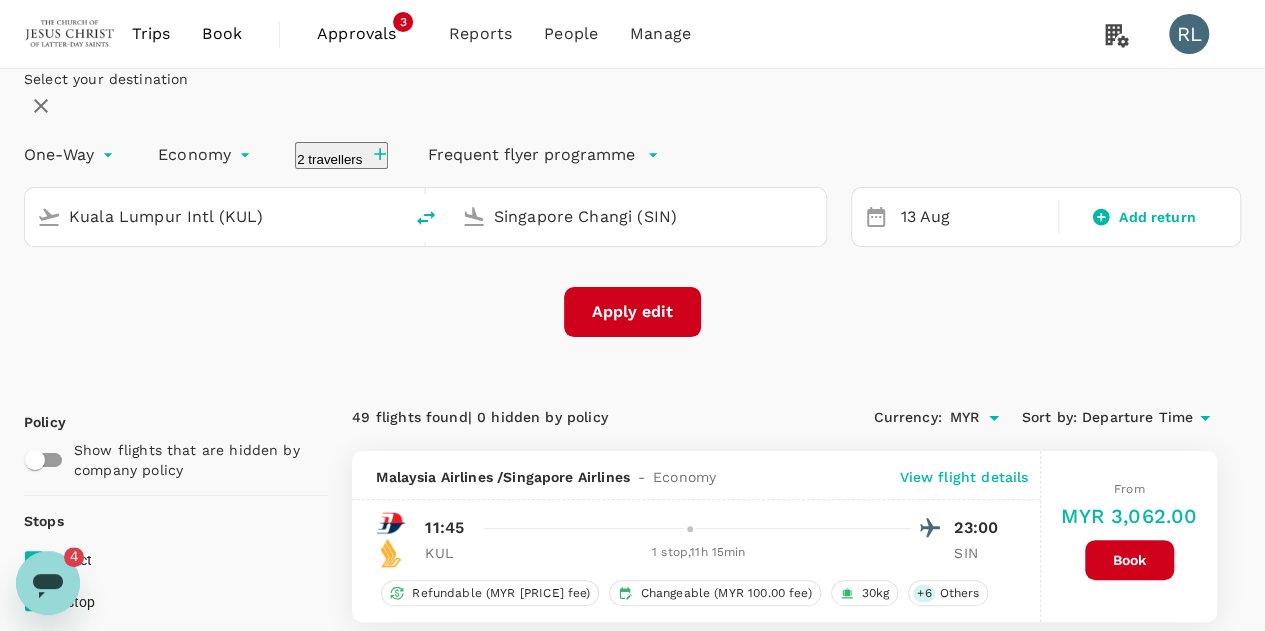 type on "Sandakan (SDK)" 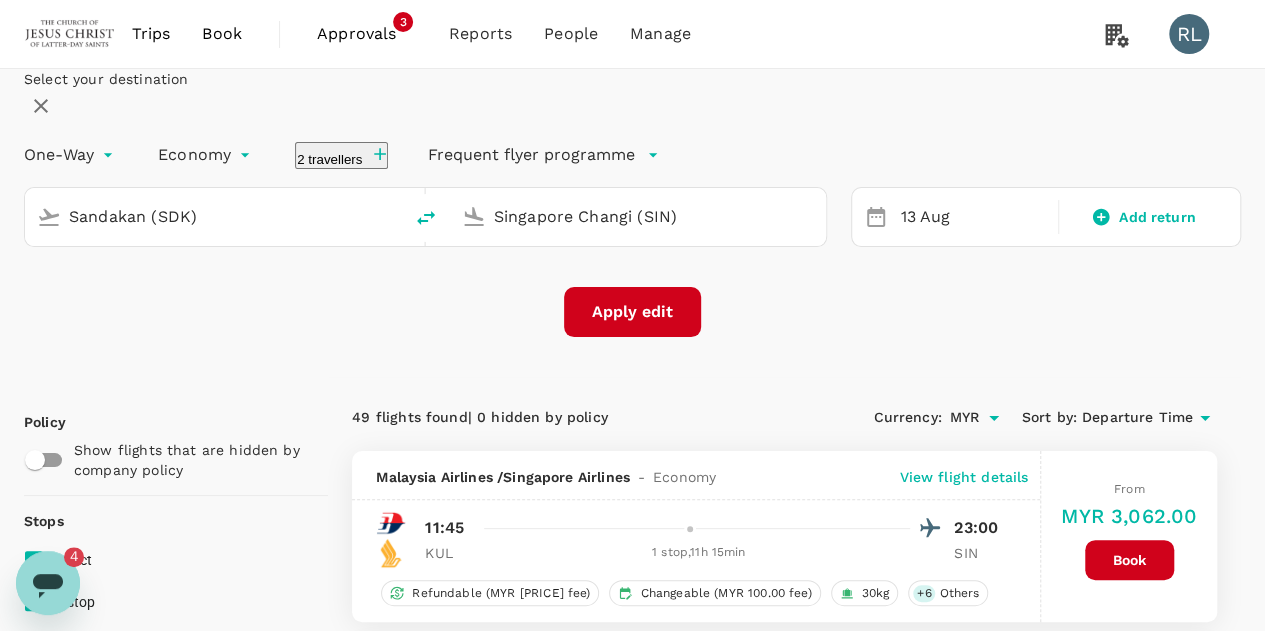 drag, startPoint x: 718, startPoint y: 269, endPoint x: 500, endPoint y: 267, distance: 218.00917 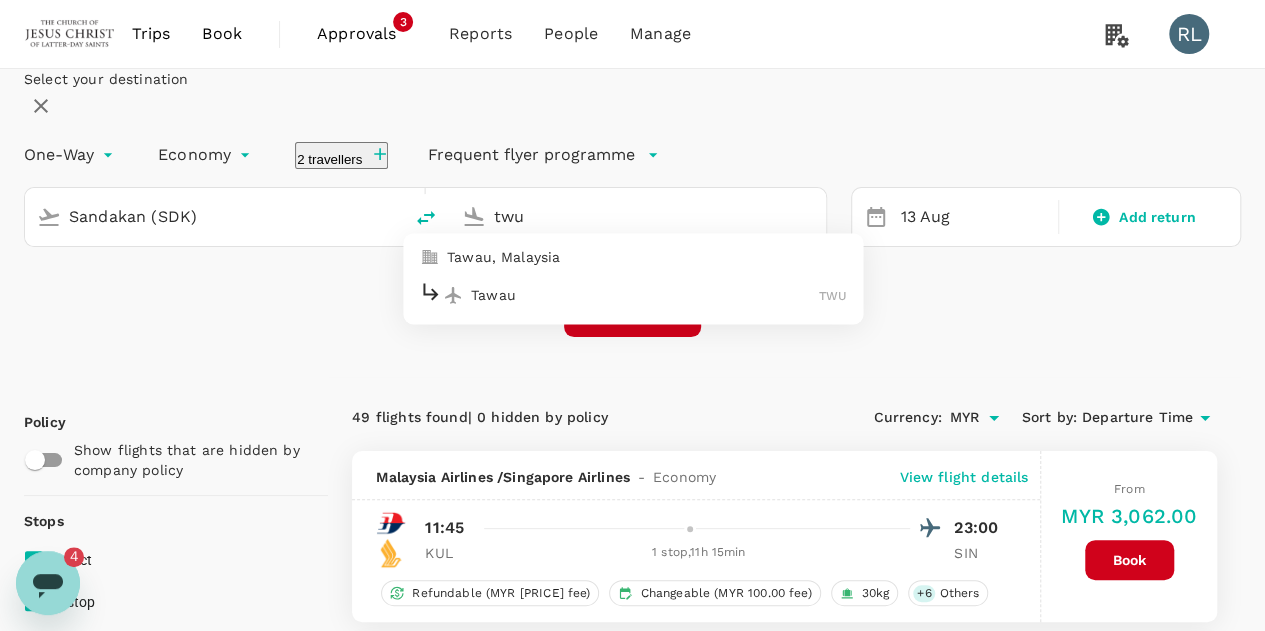click on "Tawau" at bounding box center [645, 295] 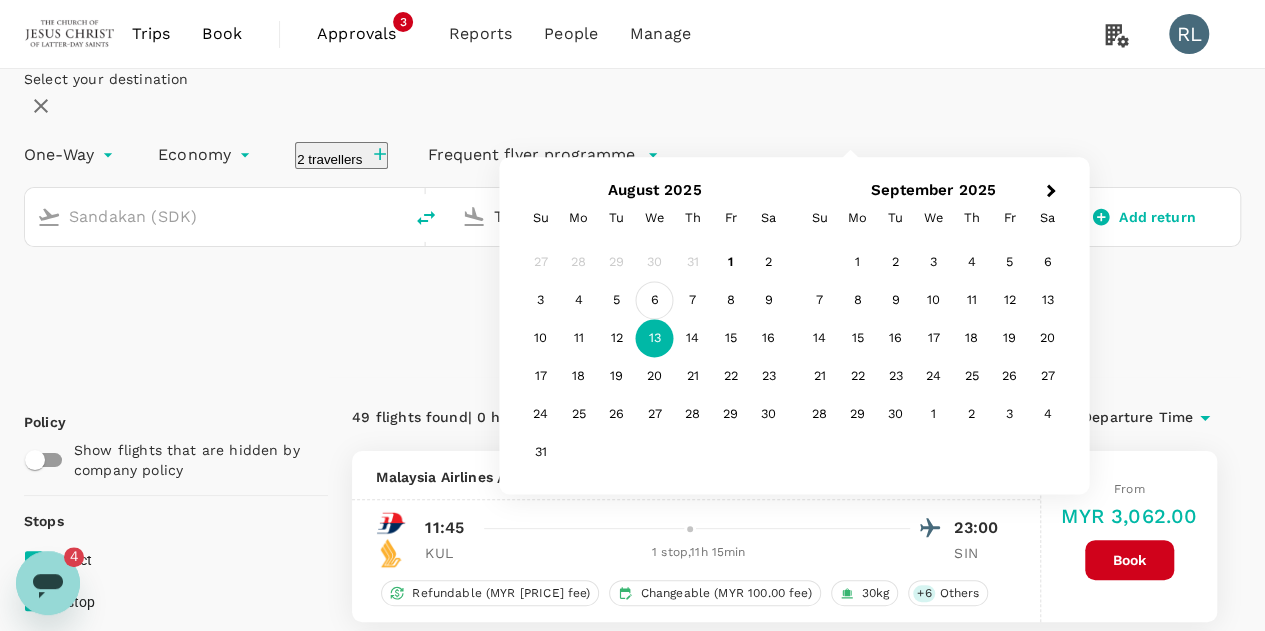 type on "Tawau (TWU)" 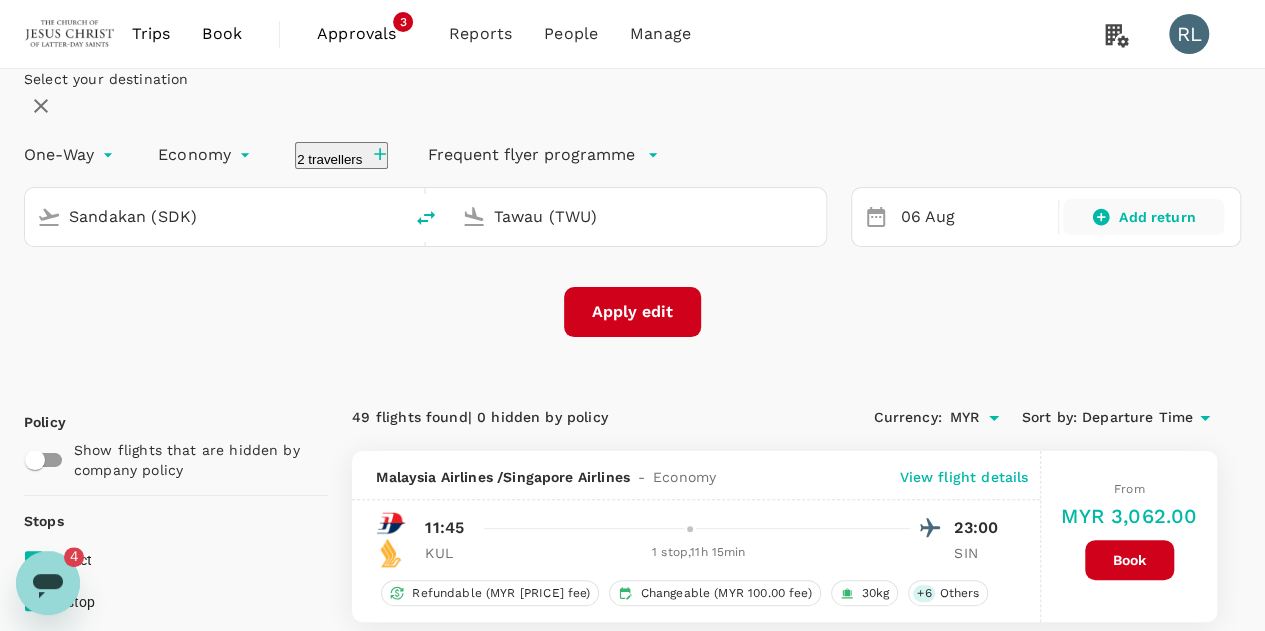 click 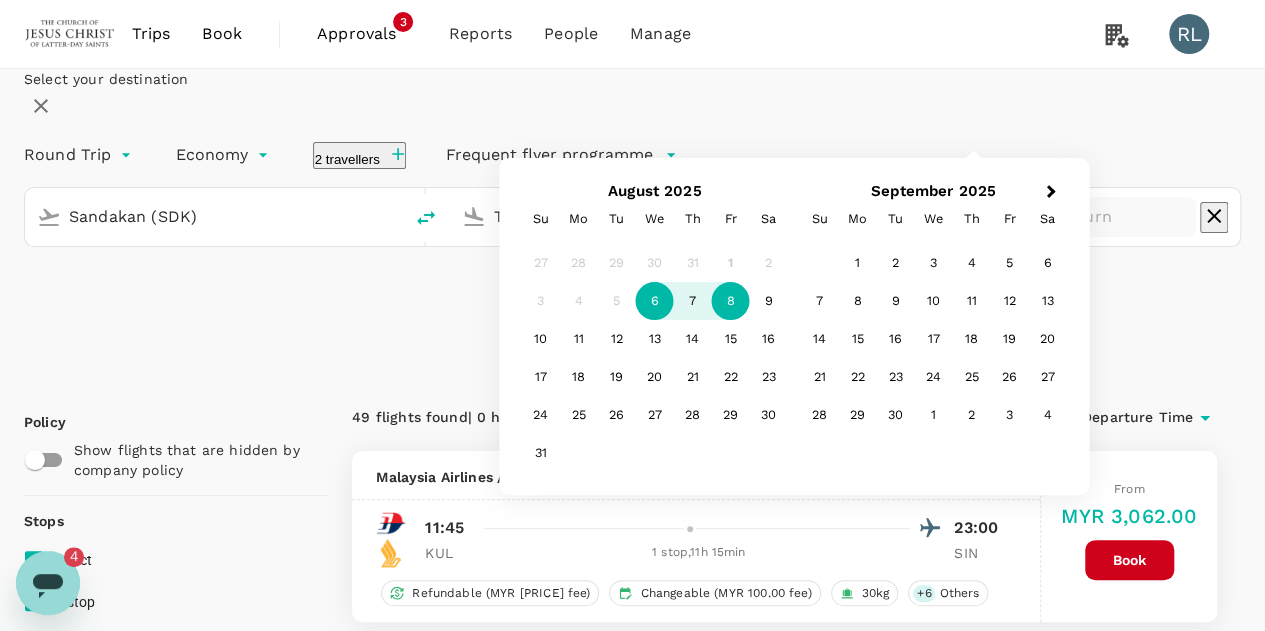click on "8" at bounding box center [731, 301] 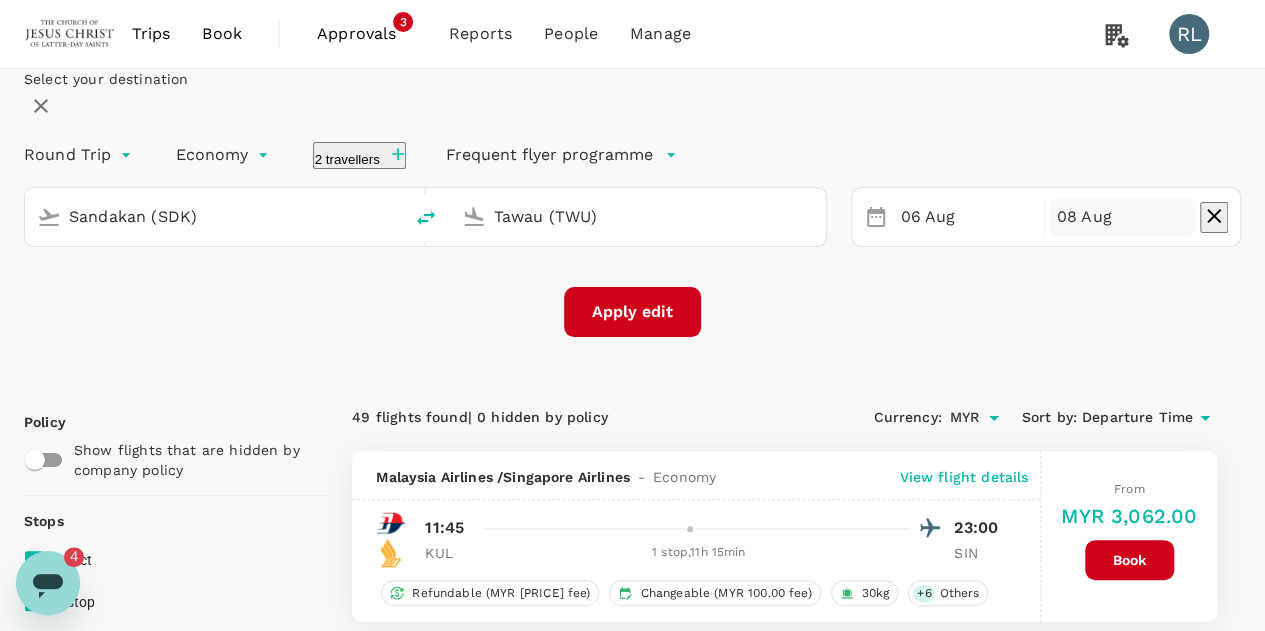 click on "Apply edit" at bounding box center (632, 312) 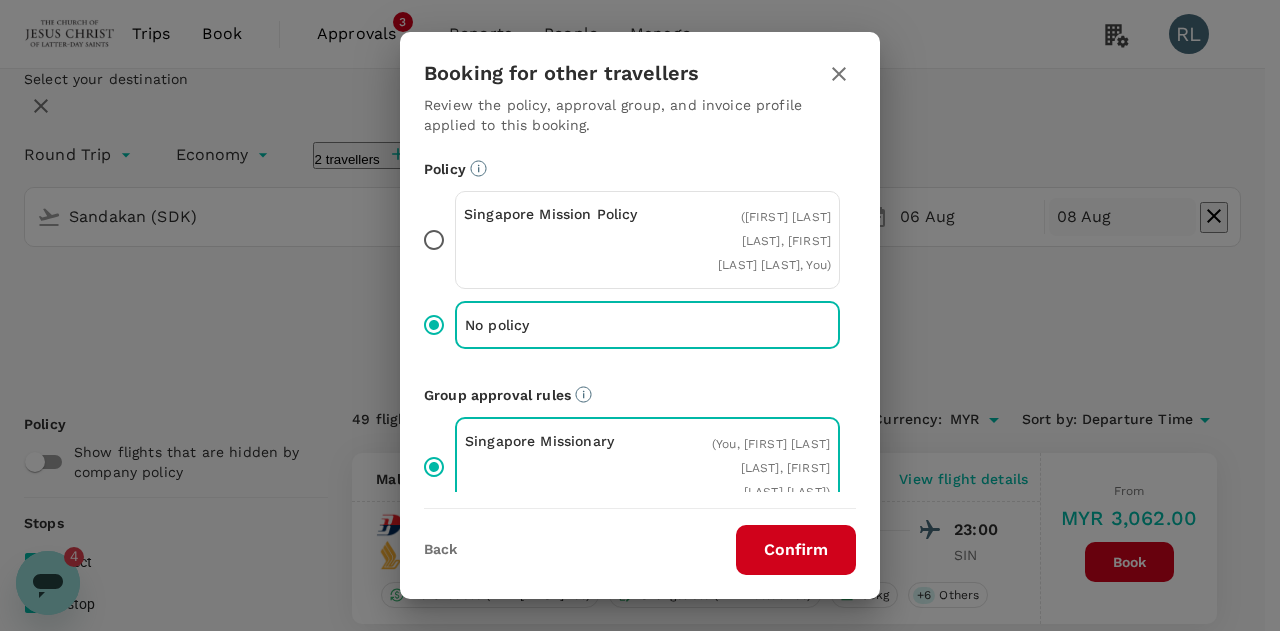 drag, startPoint x: 782, startPoint y: 545, endPoint x: 783, endPoint y: 535, distance: 10.049875 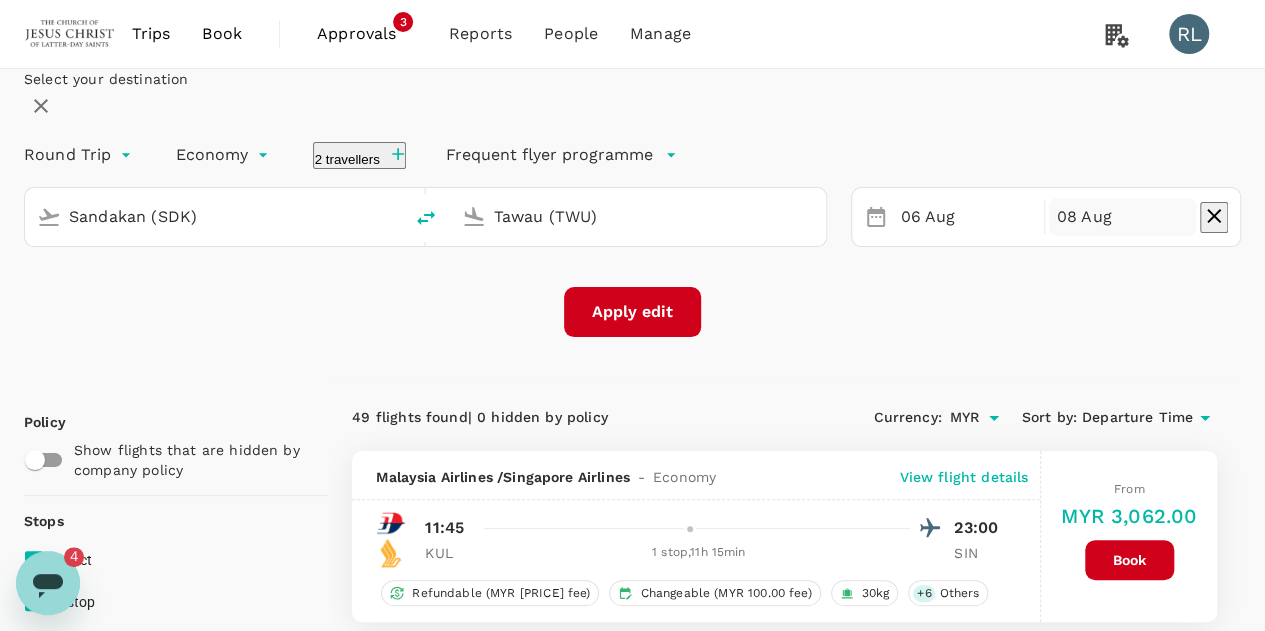 checkbox on "false" 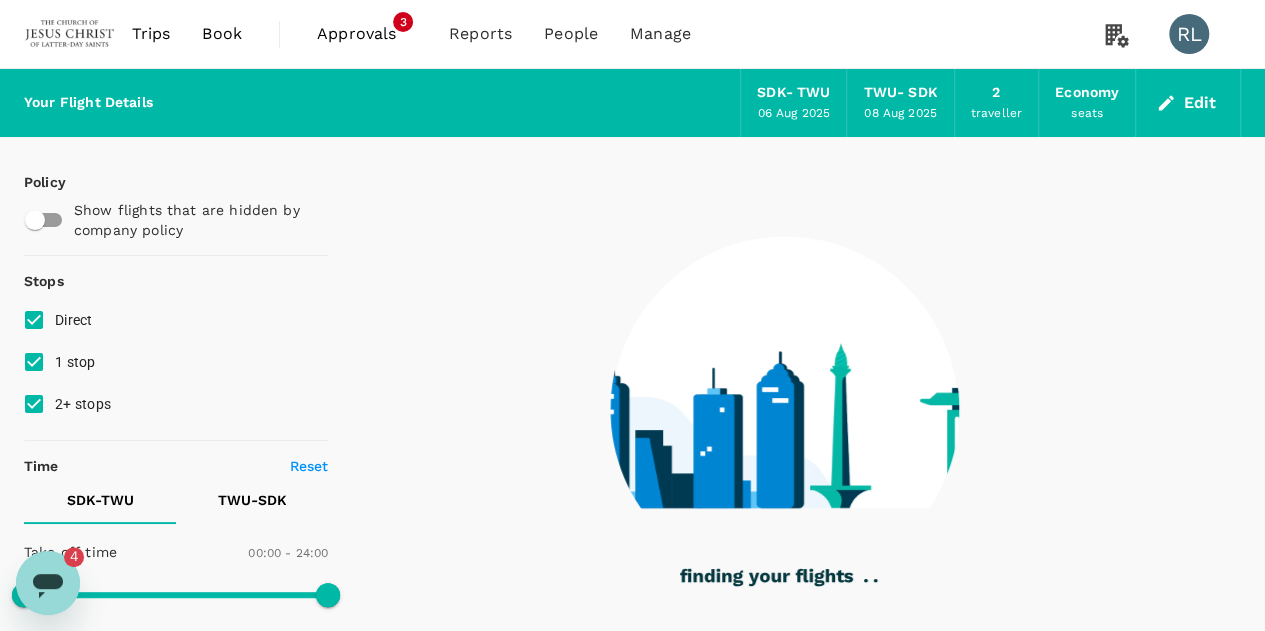 type on "390" 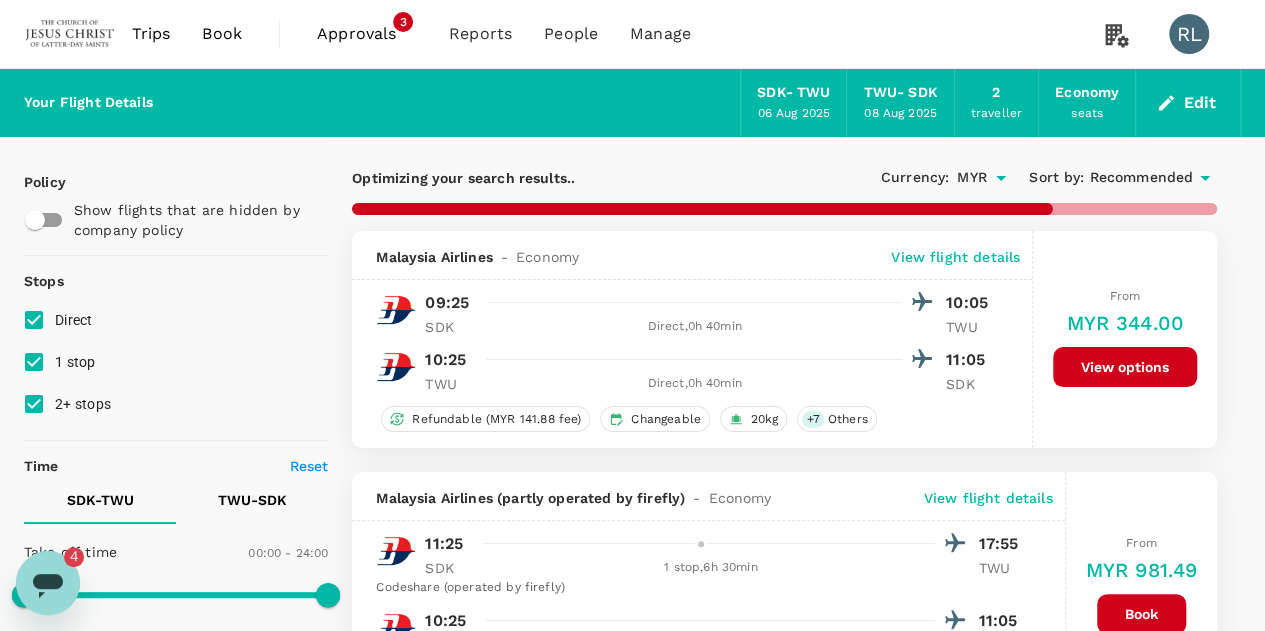click 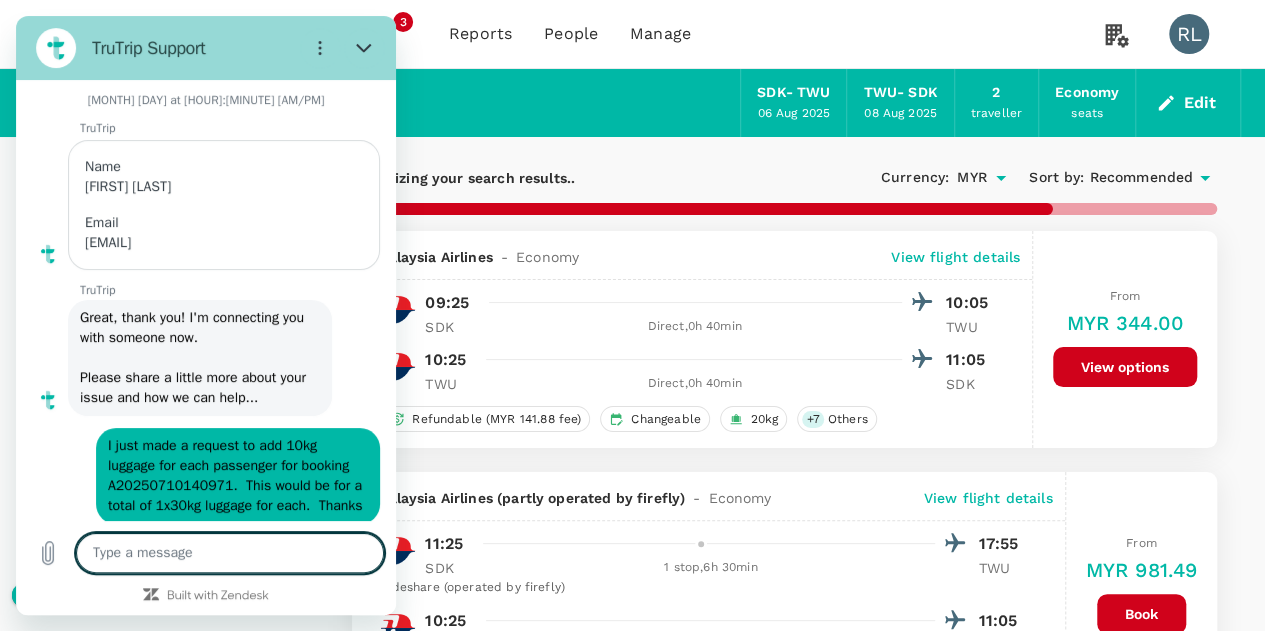 scroll, scrollTop: 0, scrollLeft: 0, axis: both 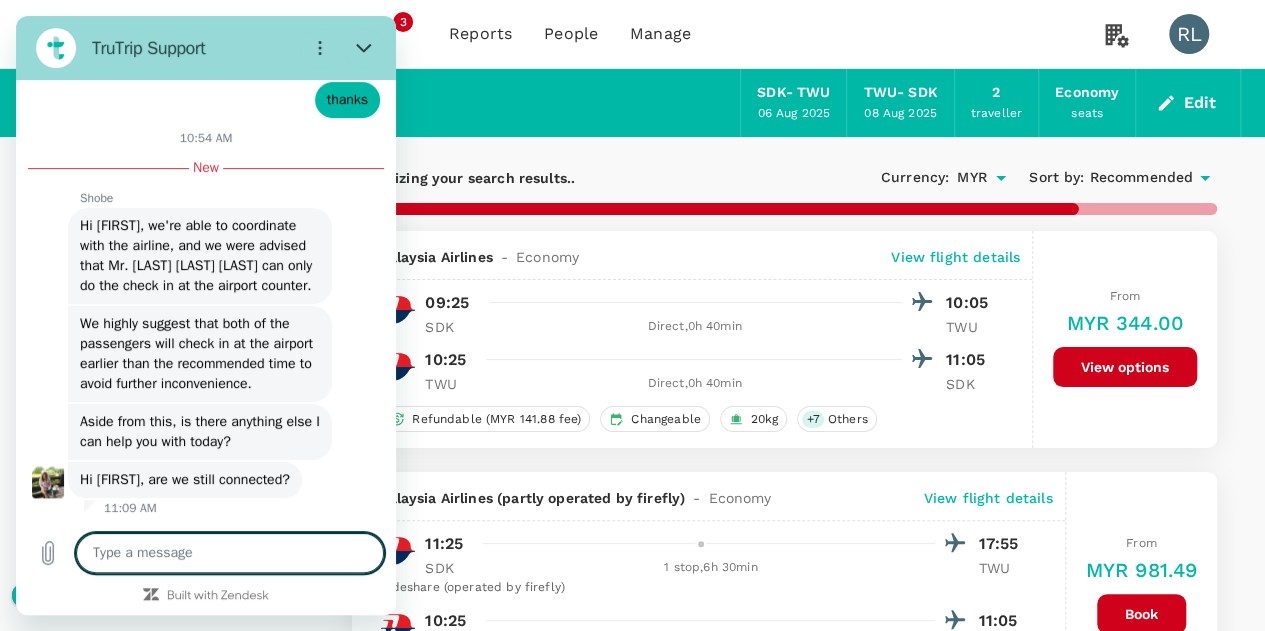 click at bounding box center [230, 553] 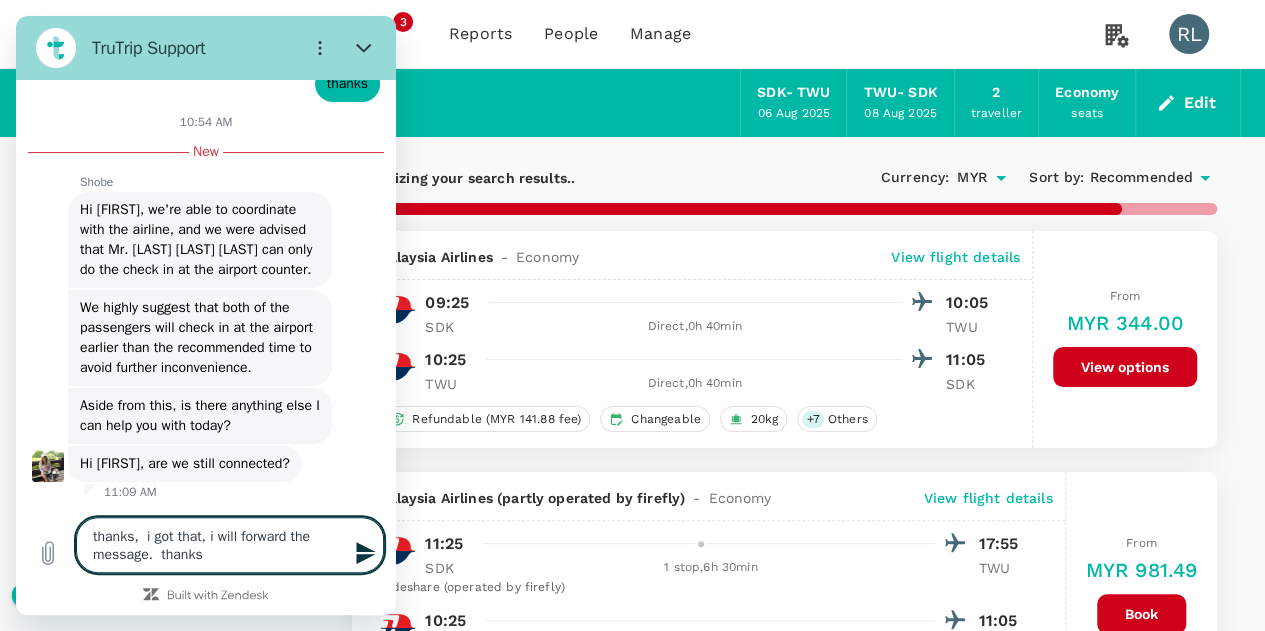 type on "thanks,  i got that, i will forward the message.  thanks" 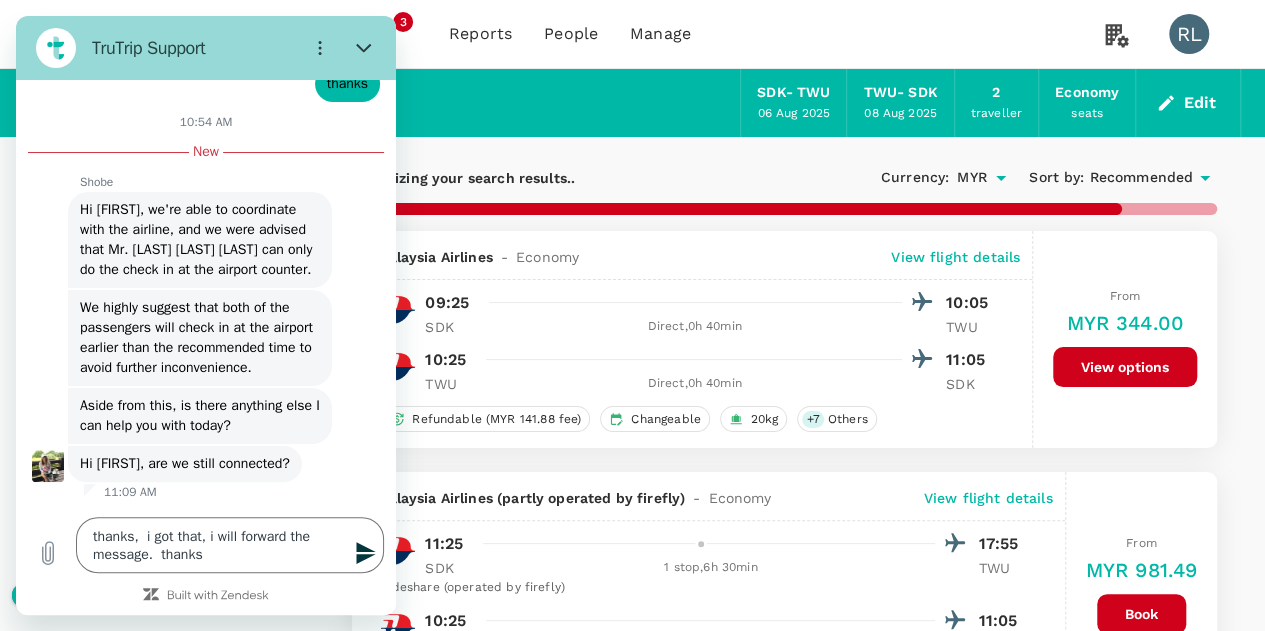 click 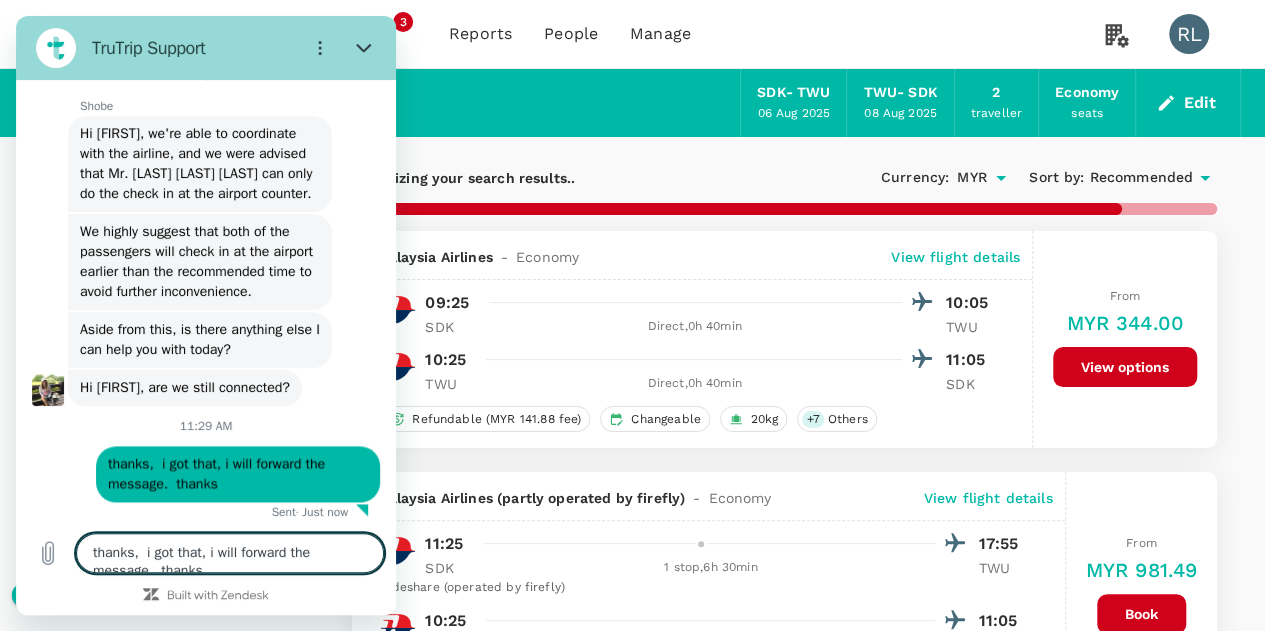 scroll, scrollTop: 9098, scrollLeft: 0, axis: vertical 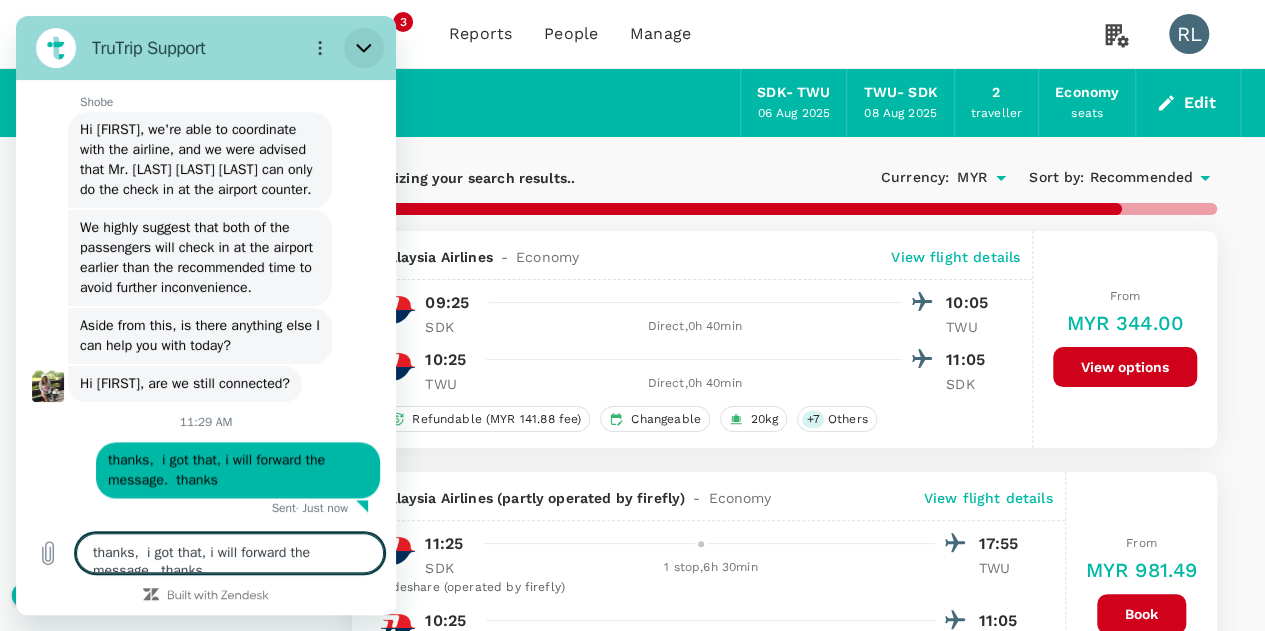 click 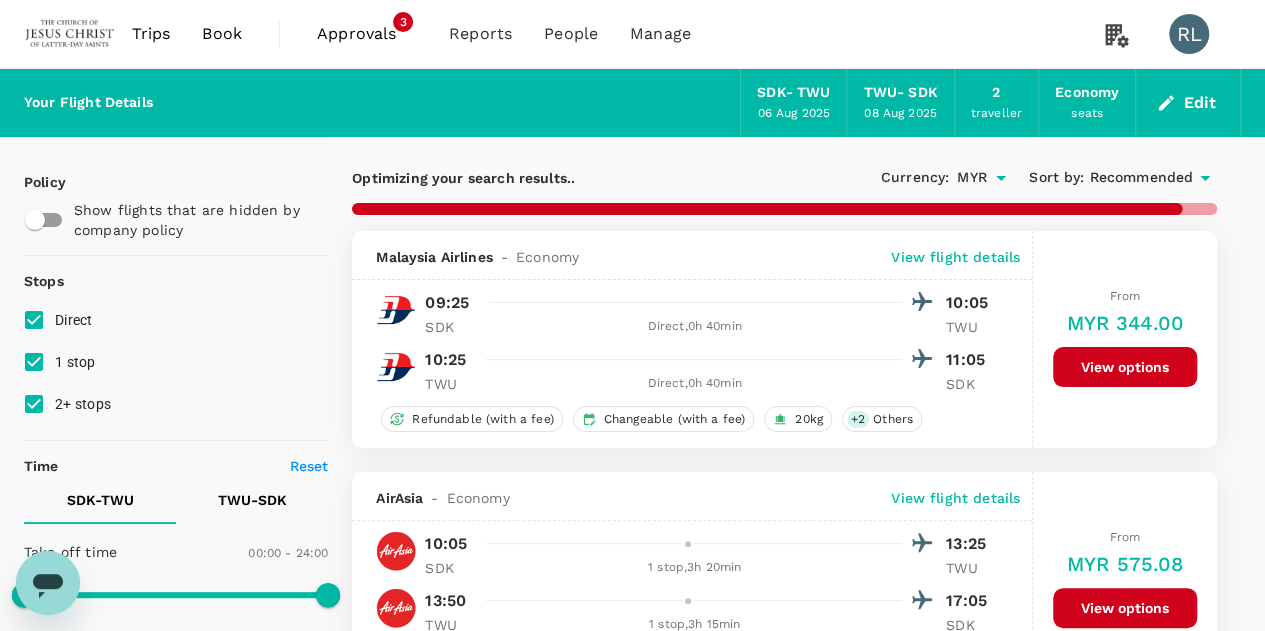 type on "505" 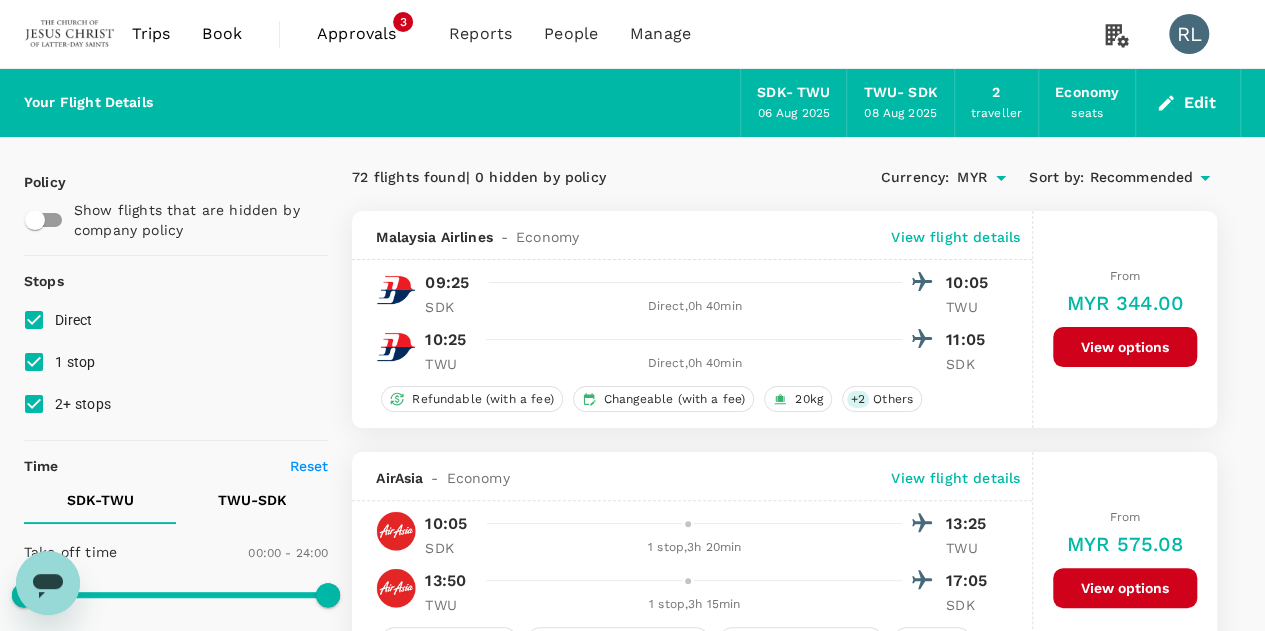 click on "Recommended" at bounding box center [1141, 178] 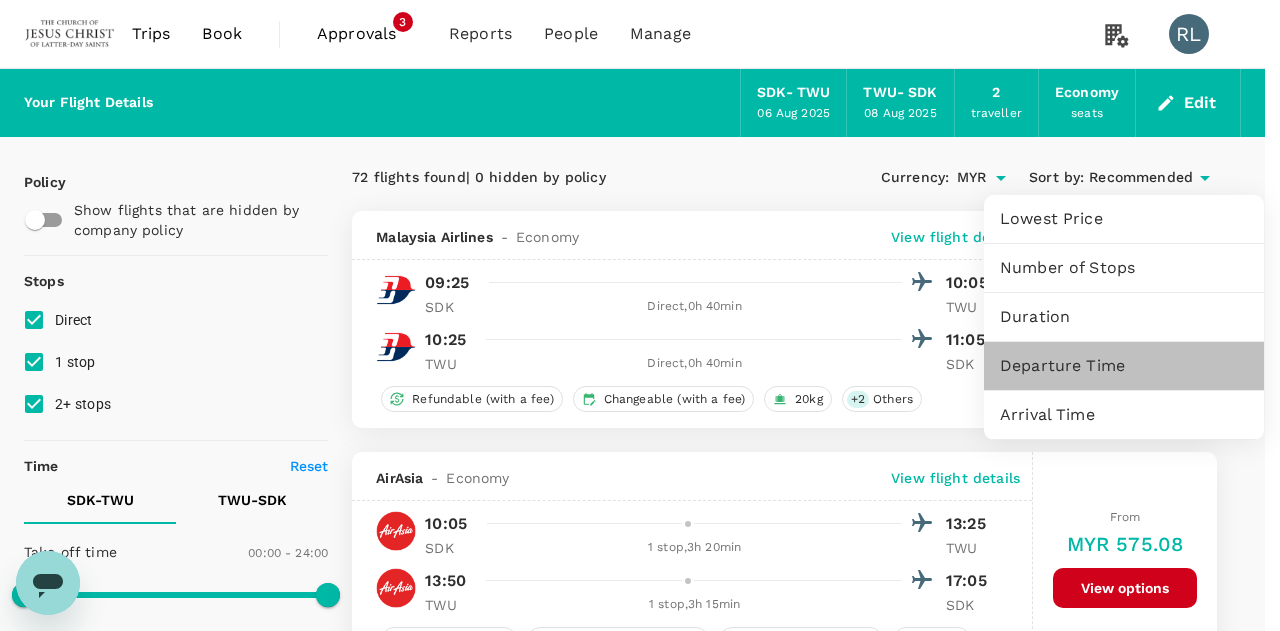click on "Departure Time" at bounding box center (1124, 366) 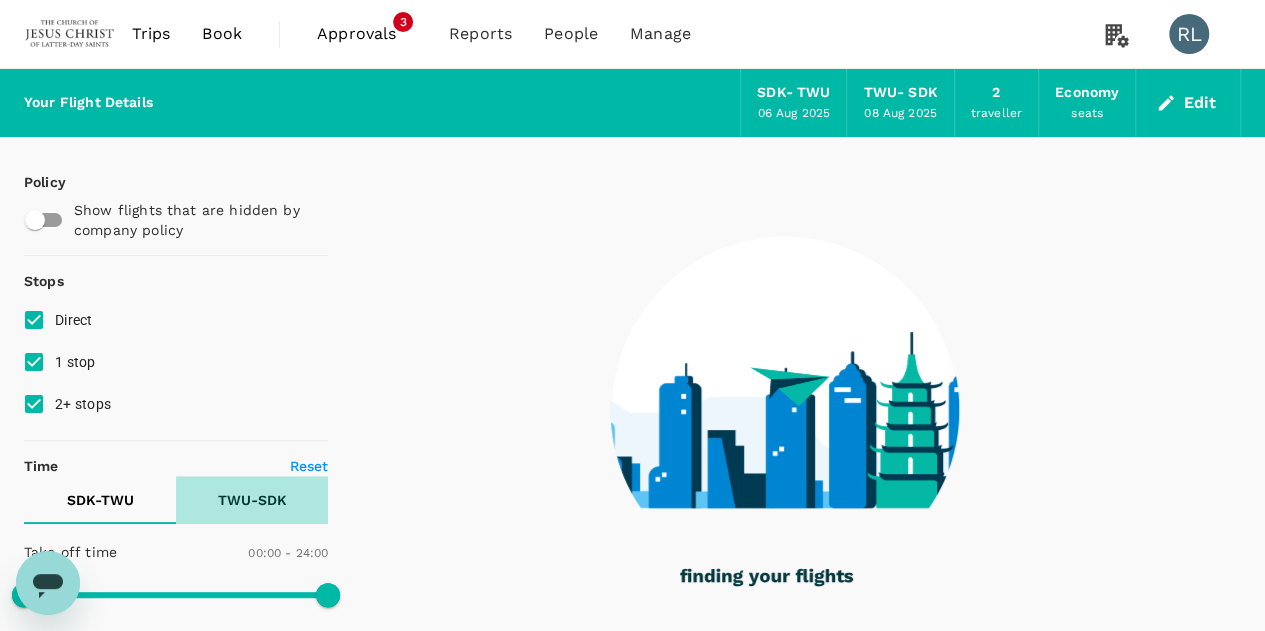 click on "TWU - SDK" at bounding box center (252, 500) 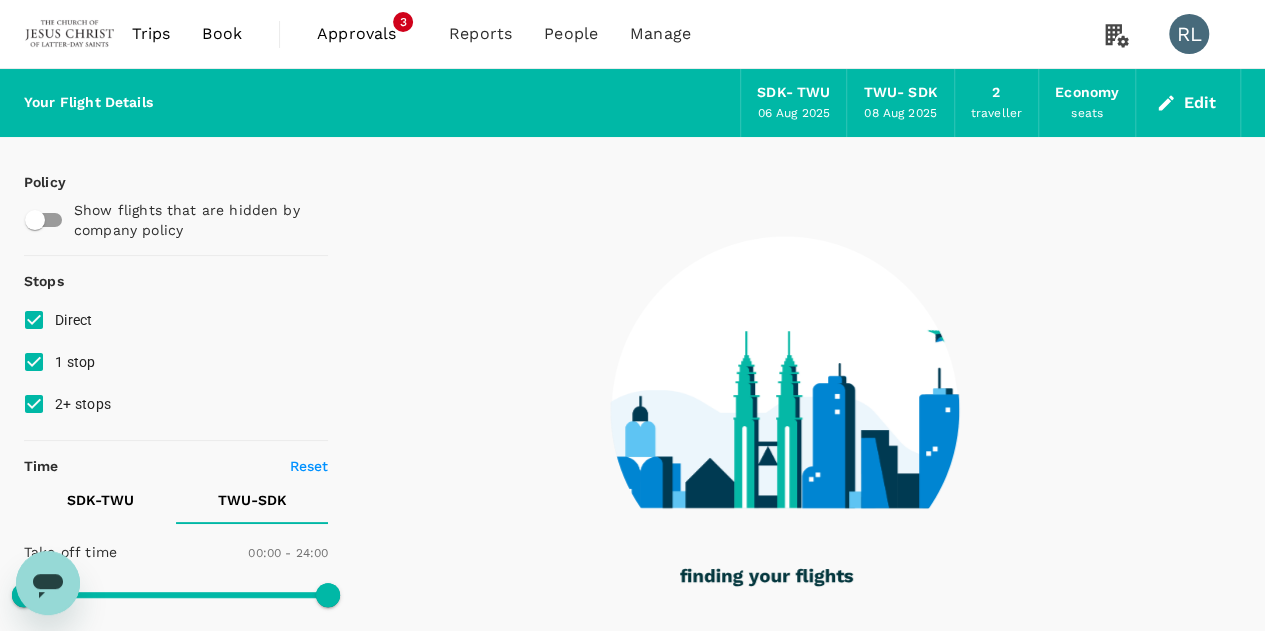 click on "SDK - TWU" at bounding box center (100, 500) 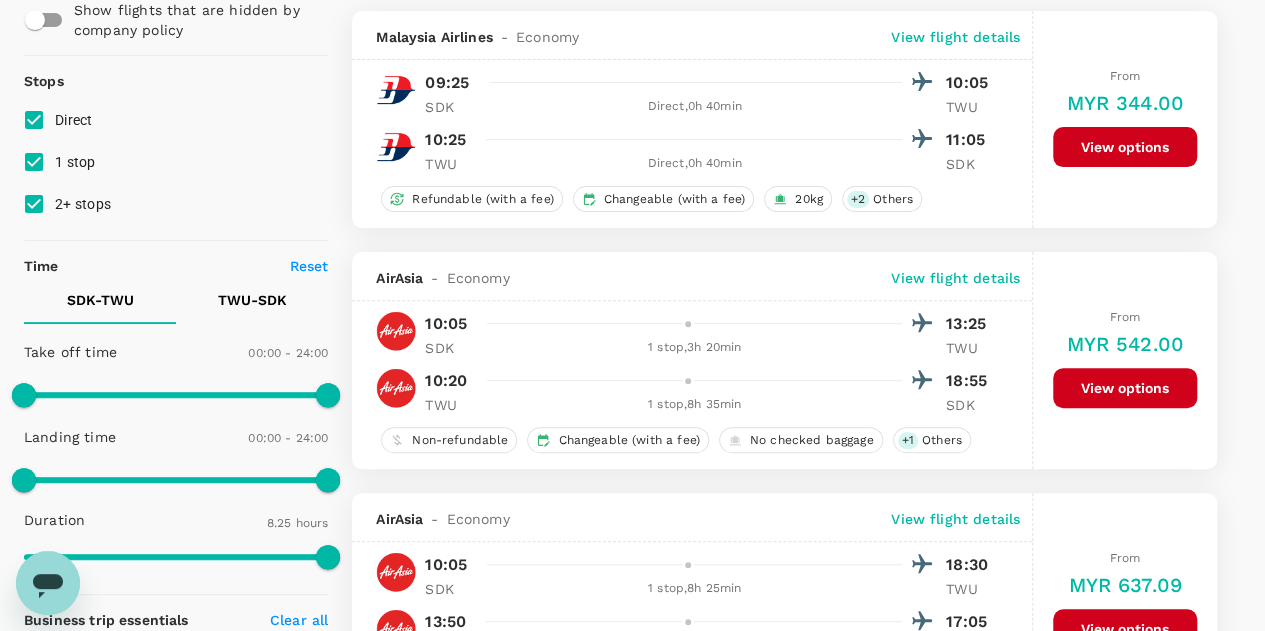 scroll, scrollTop: 300, scrollLeft: 0, axis: vertical 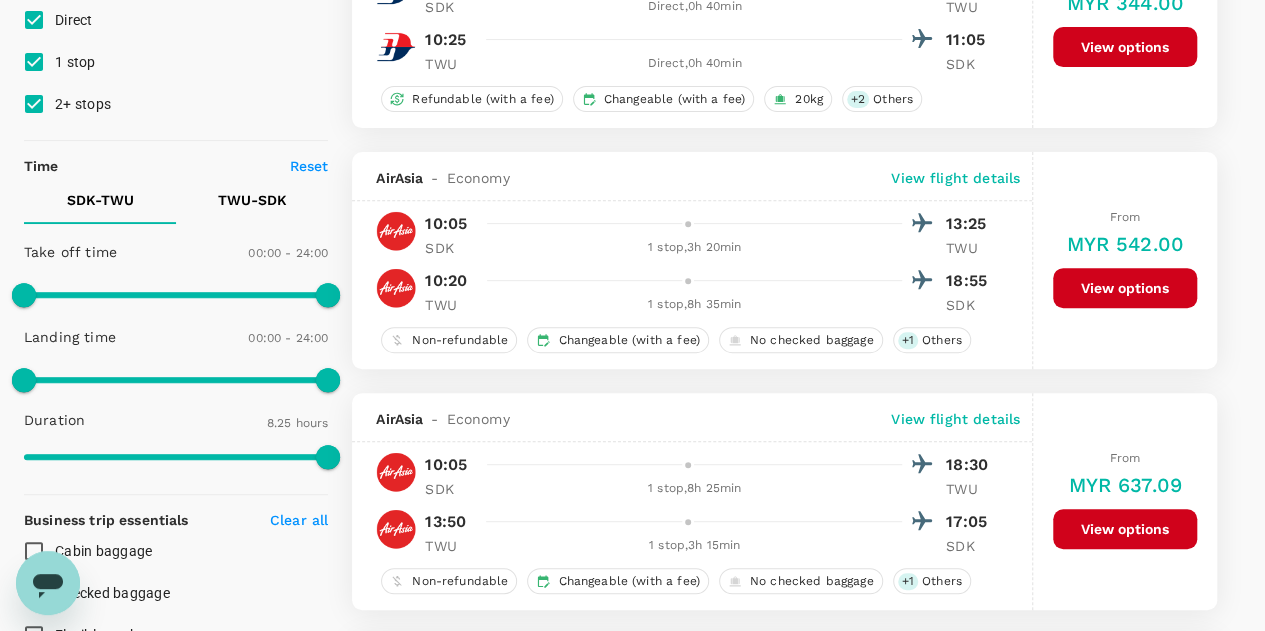 click on "View flight details" at bounding box center (955, 178) 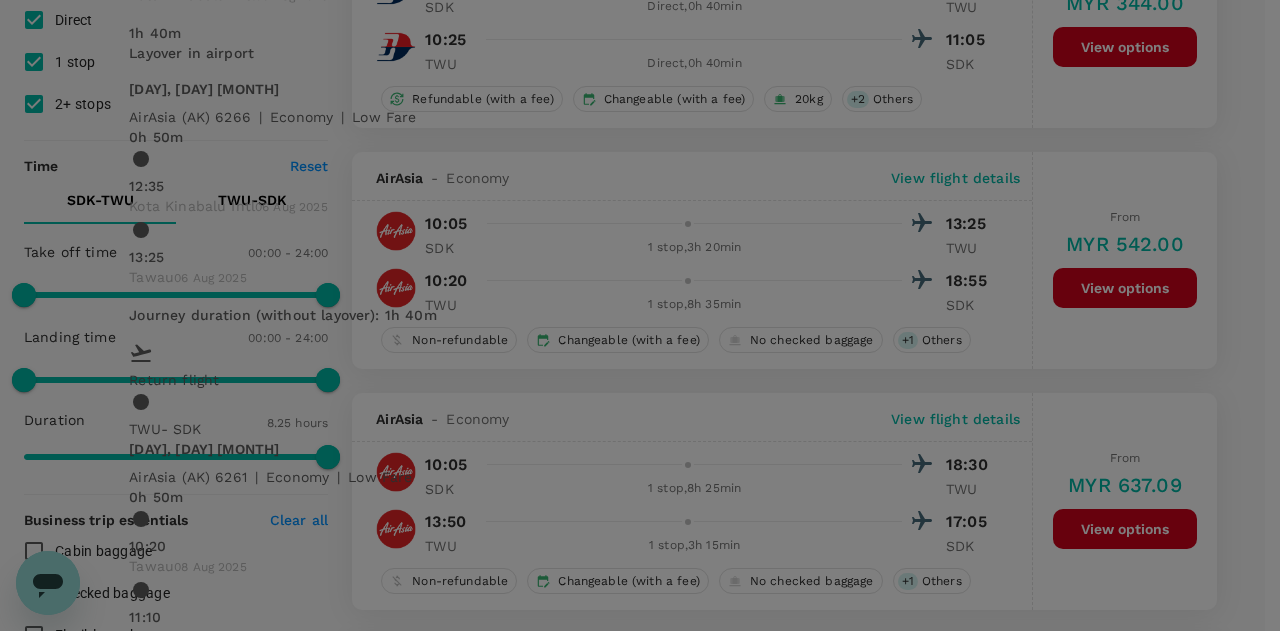 click 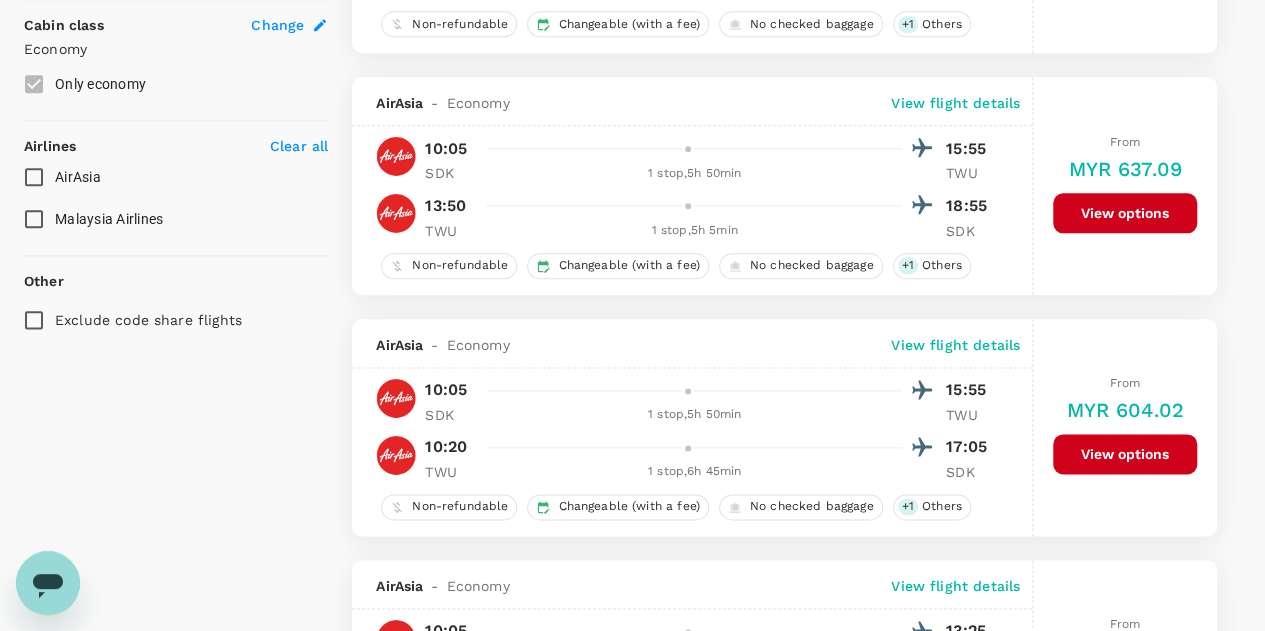 scroll, scrollTop: 1100, scrollLeft: 0, axis: vertical 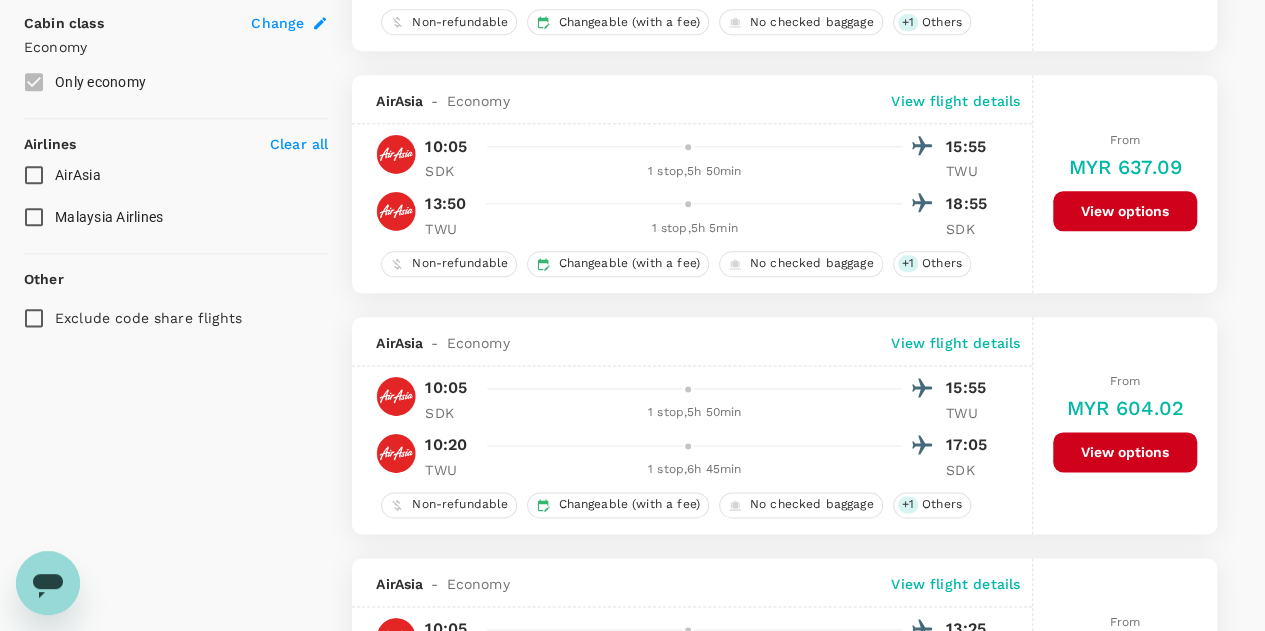 click on "View flight details" at bounding box center (955, 343) 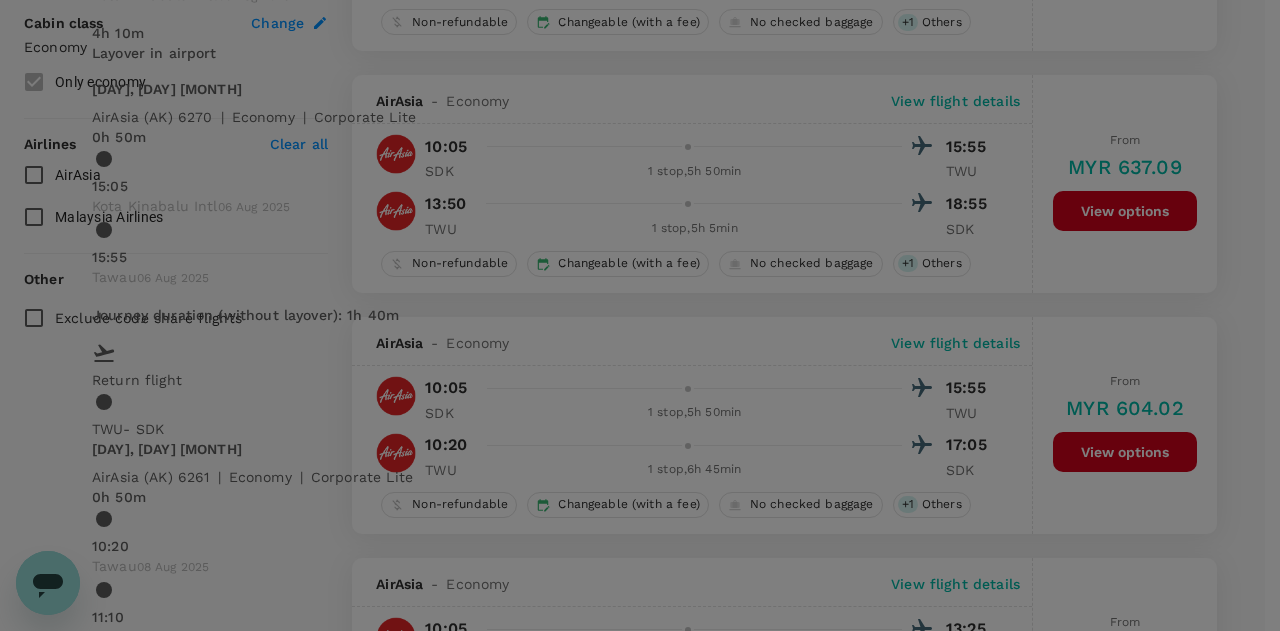 click 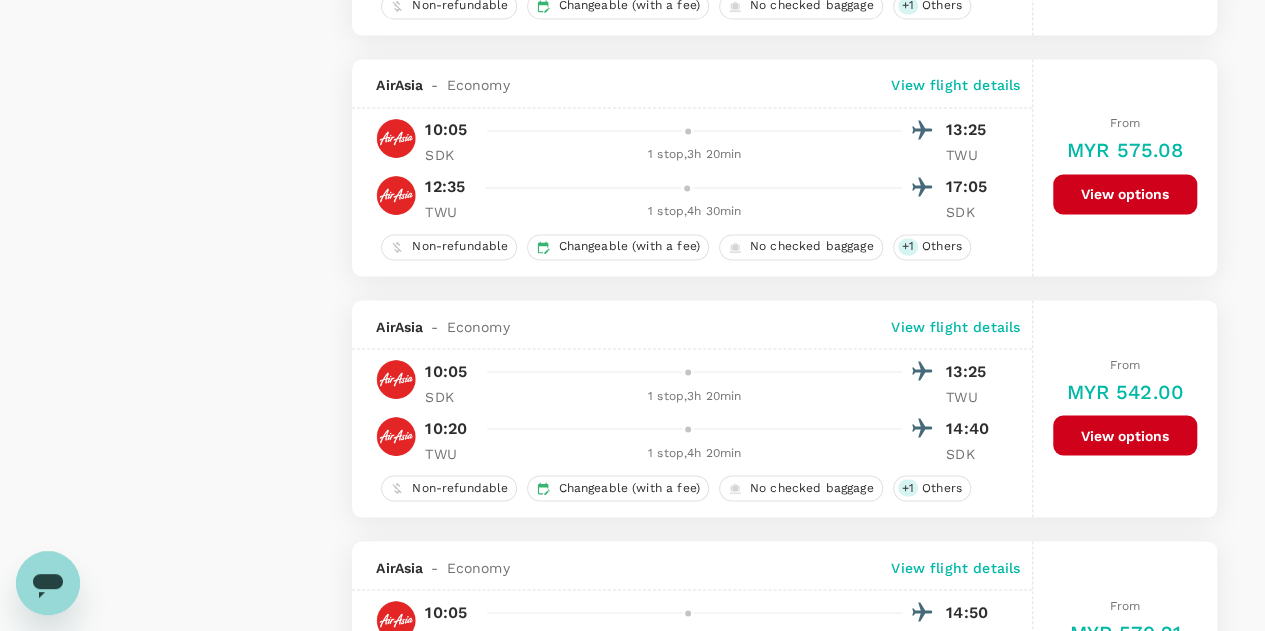 scroll, scrollTop: 1600, scrollLeft: 0, axis: vertical 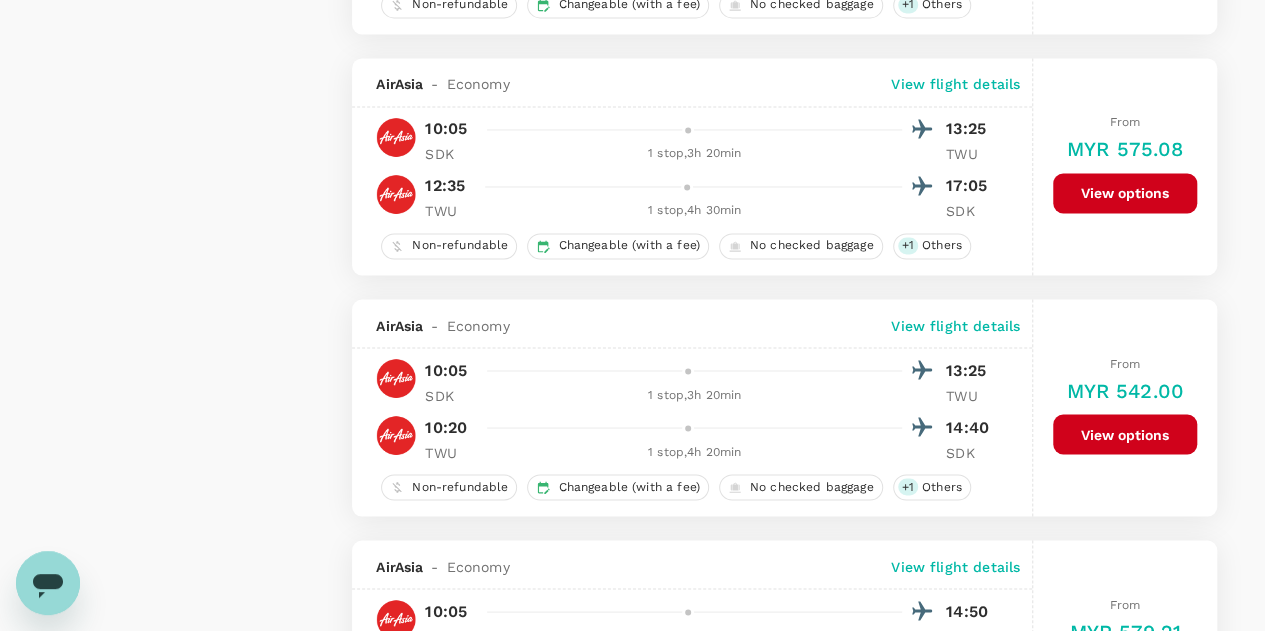 click on "View flight details" at bounding box center (955, 325) 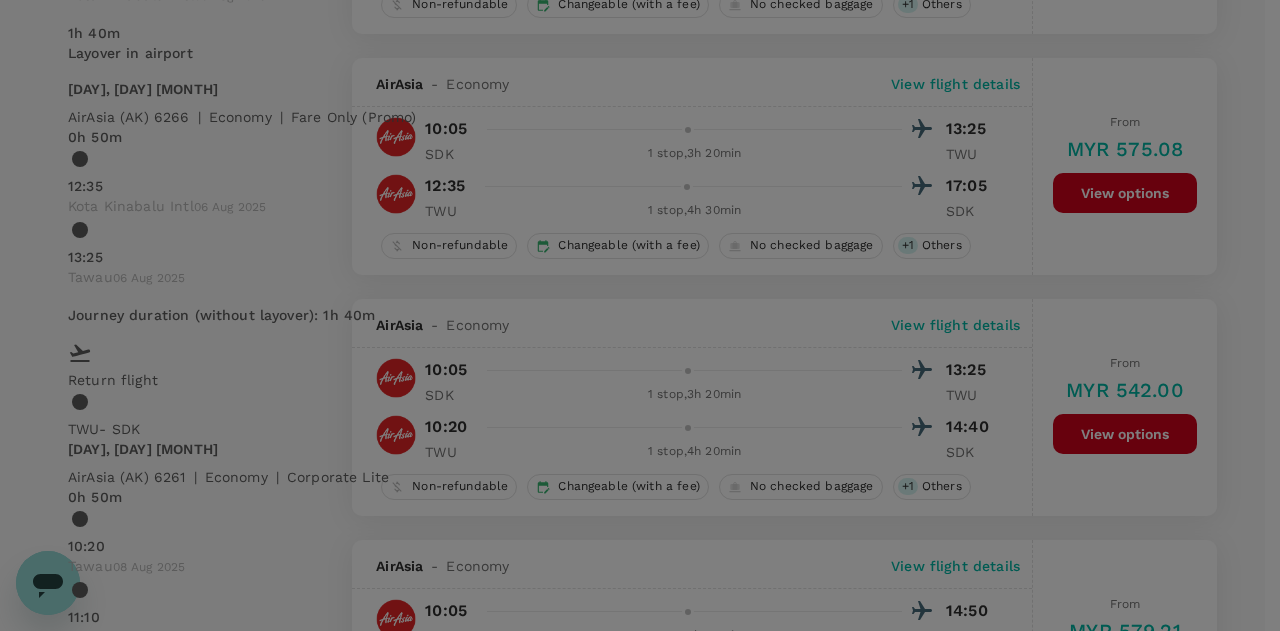 click 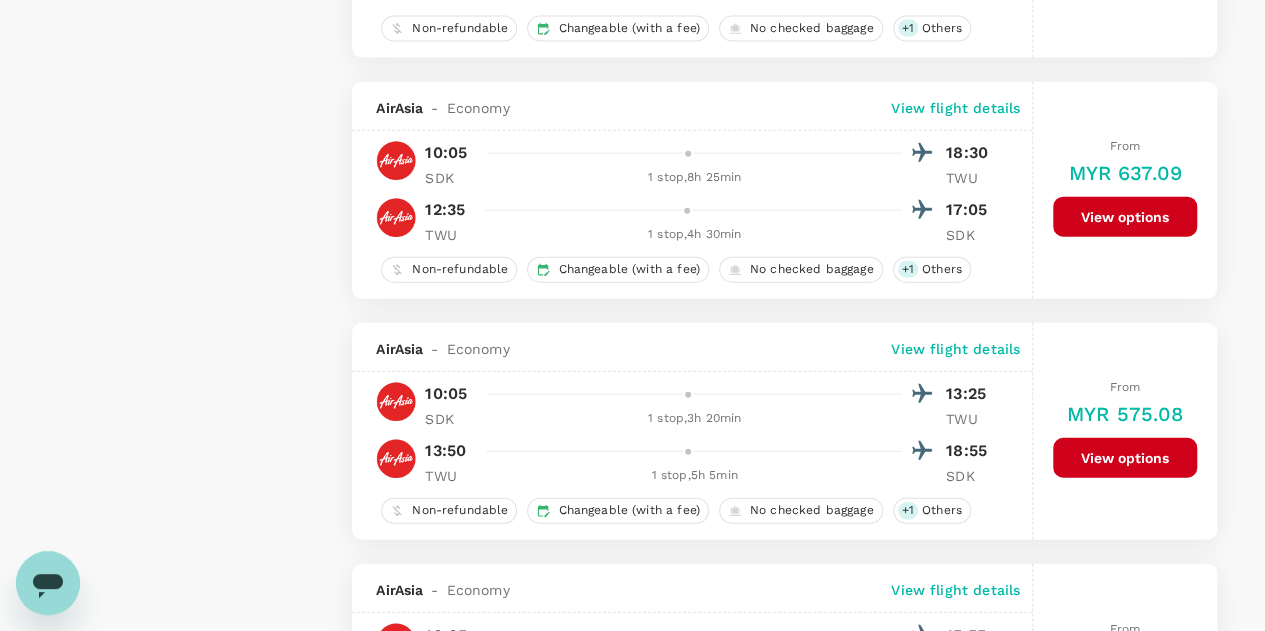 scroll, scrollTop: 2100, scrollLeft: 0, axis: vertical 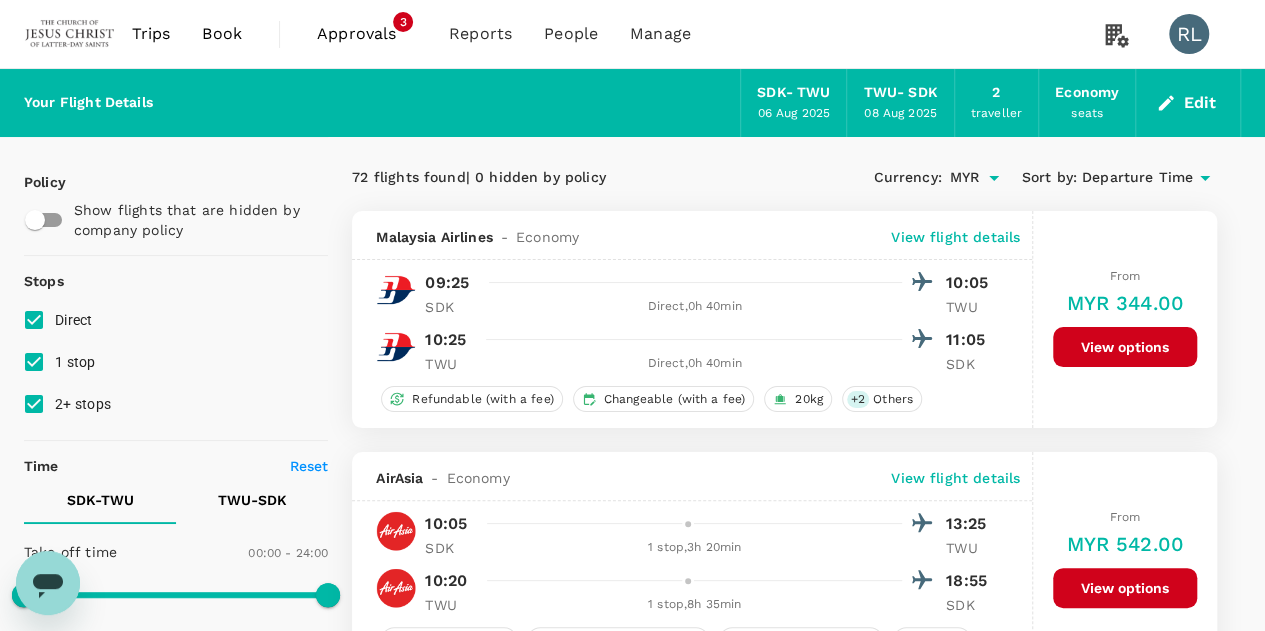 click on "Departure Time" at bounding box center [1137, 178] 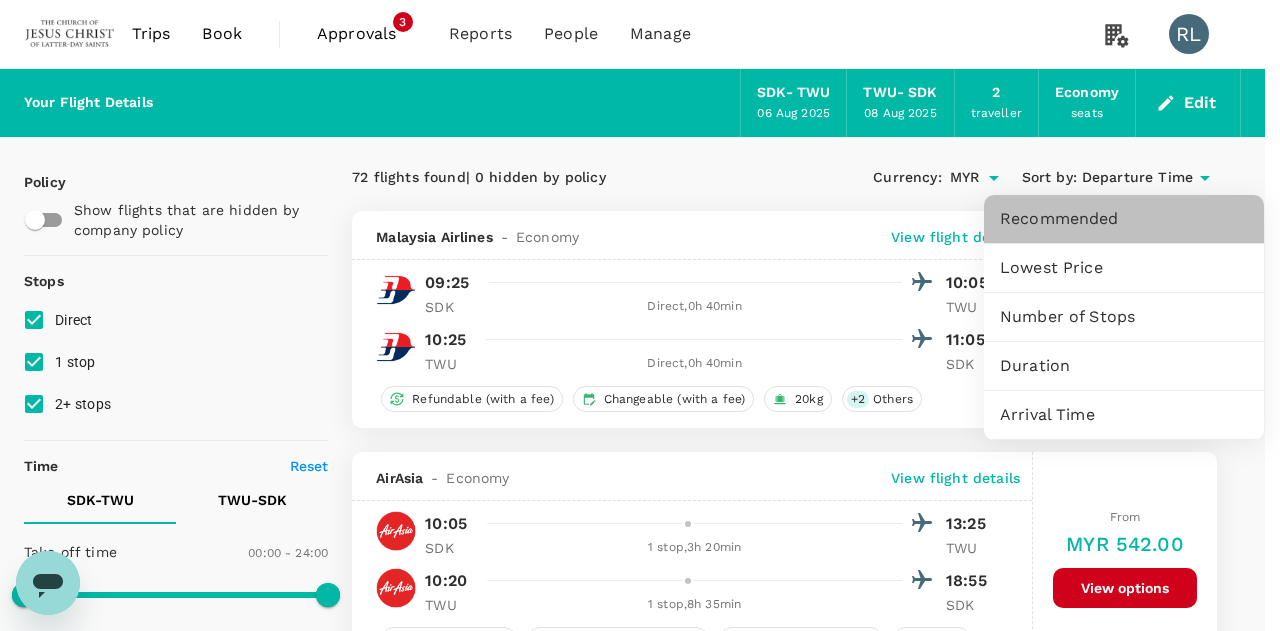 click on "Recommended" at bounding box center (1124, 219) 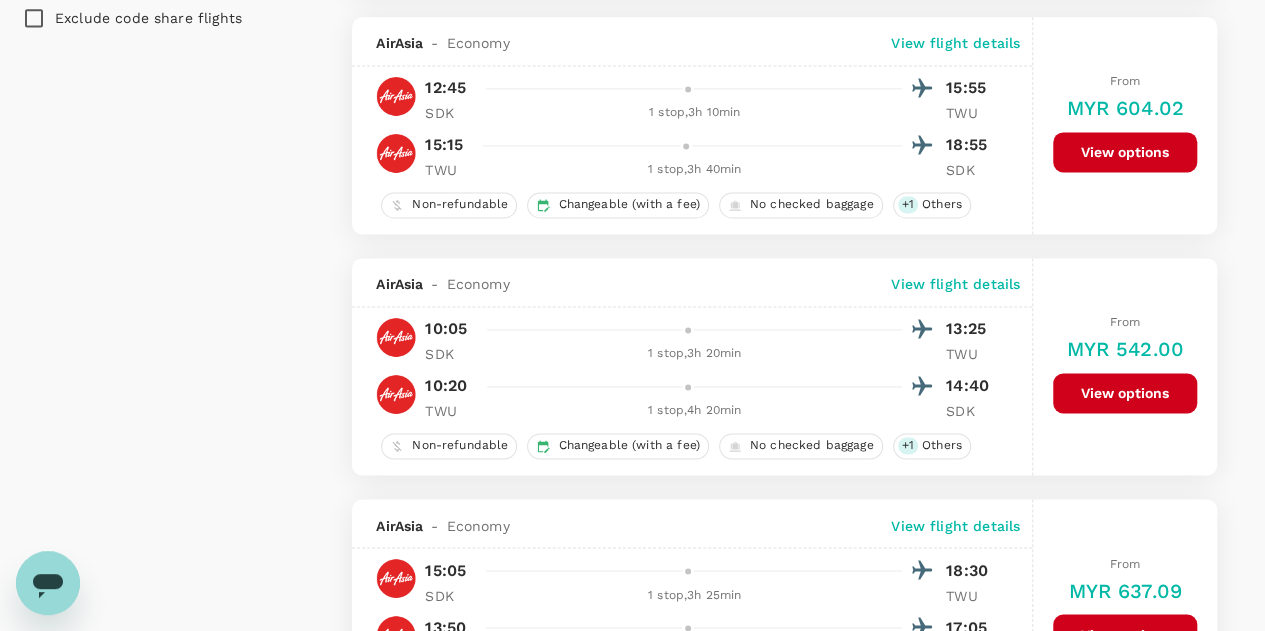 scroll, scrollTop: 1500, scrollLeft: 0, axis: vertical 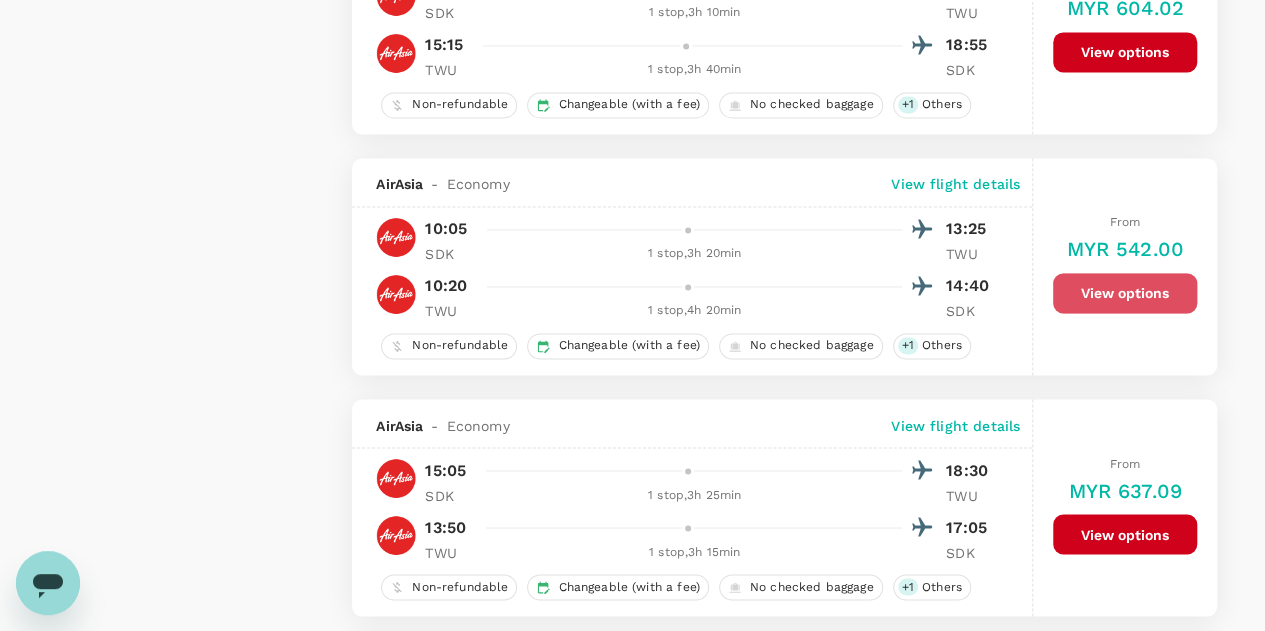 click on "View options" at bounding box center (1125, 293) 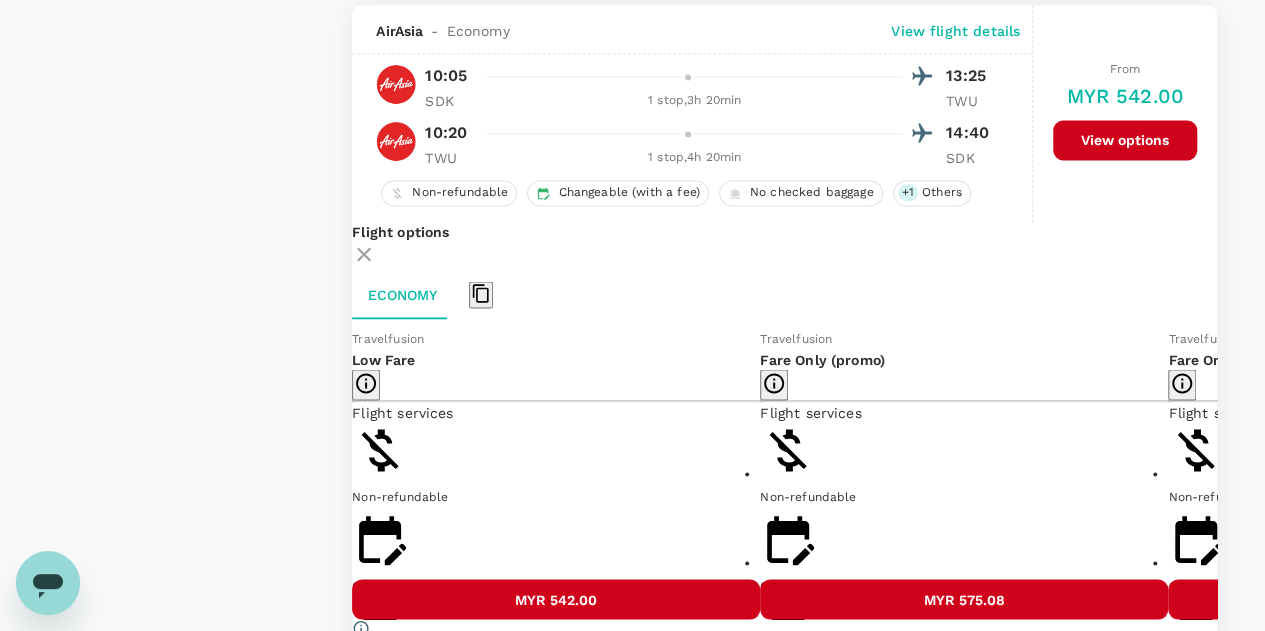 scroll, scrollTop: 1655, scrollLeft: 0, axis: vertical 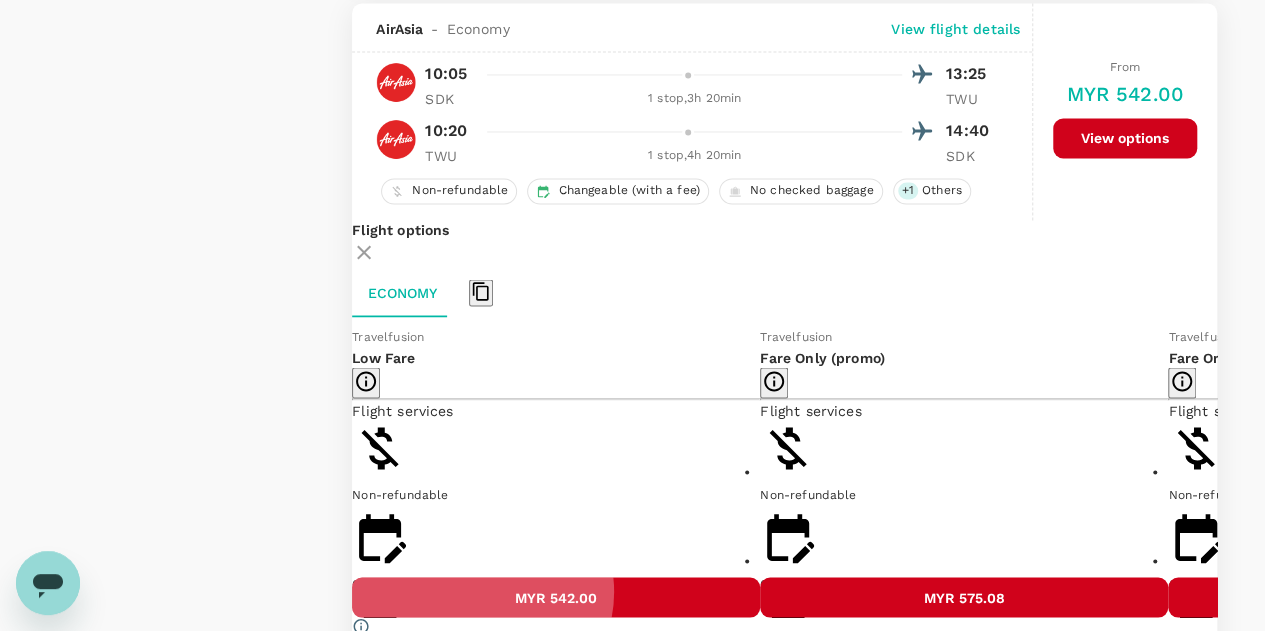click on "MYR 542.00" at bounding box center [556, 597] 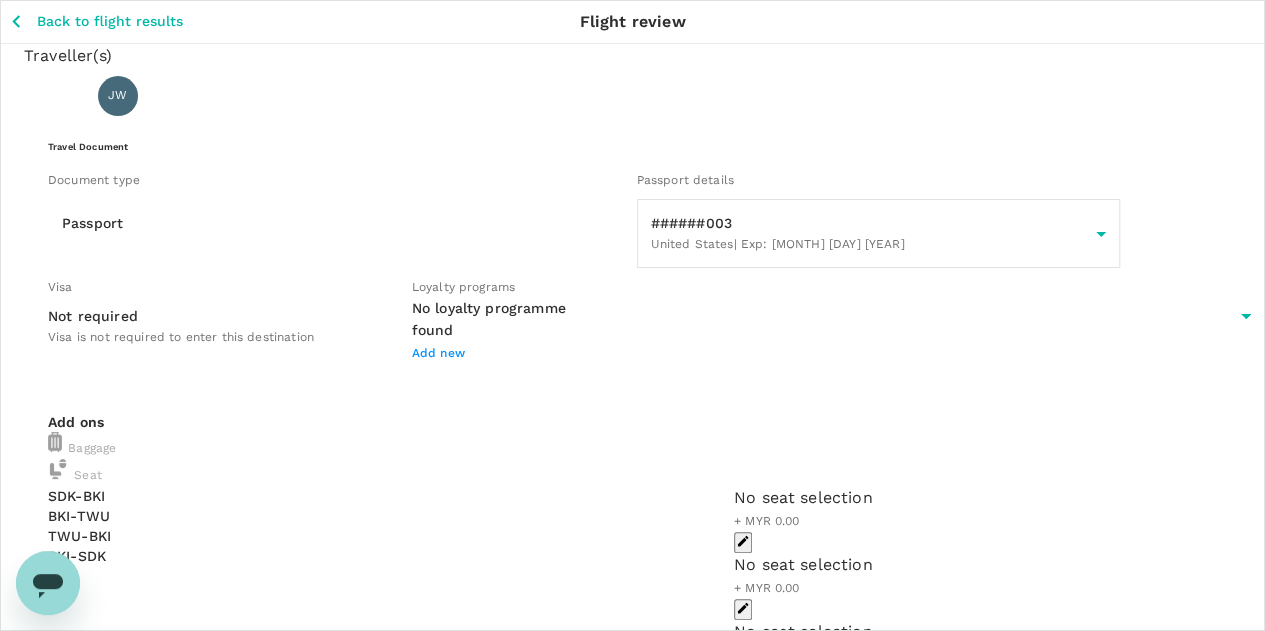 click 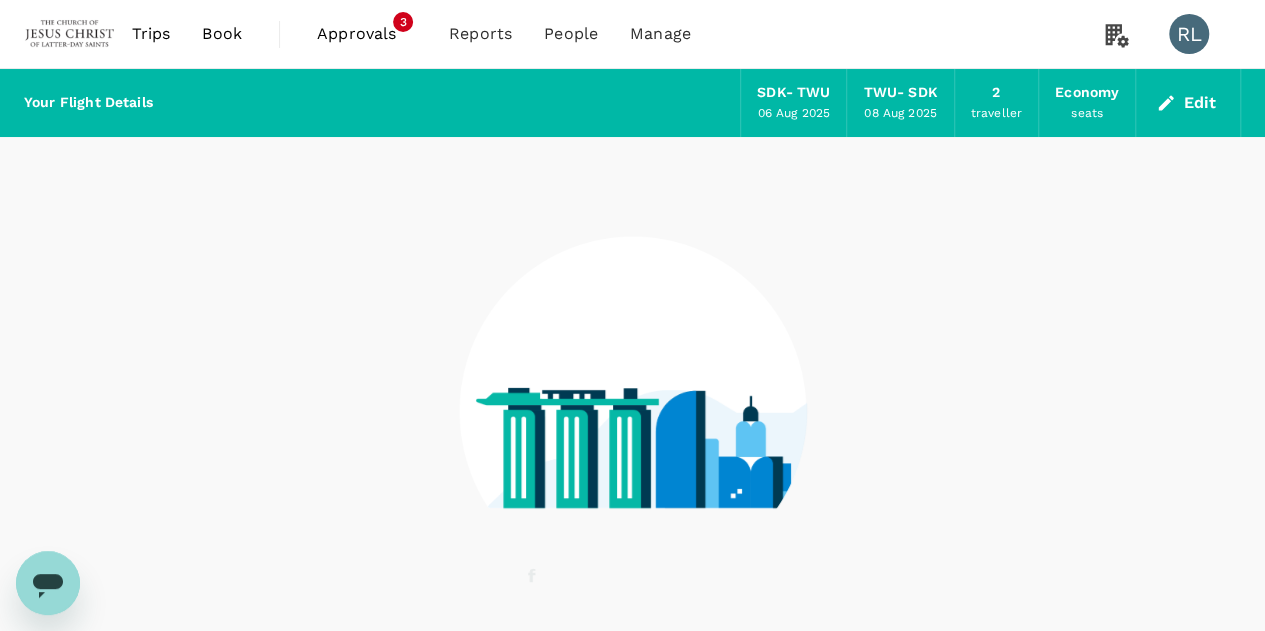 scroll, scrollTop: 112, scrollLeft: 0, axis: vertical 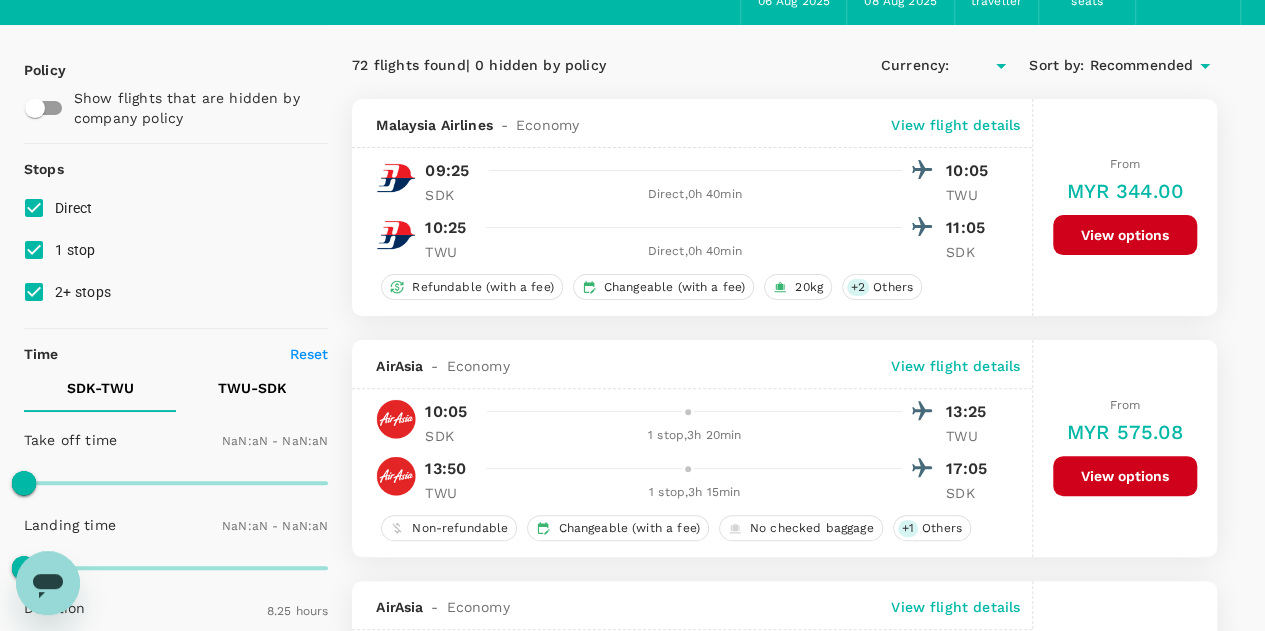 type on "MYR" 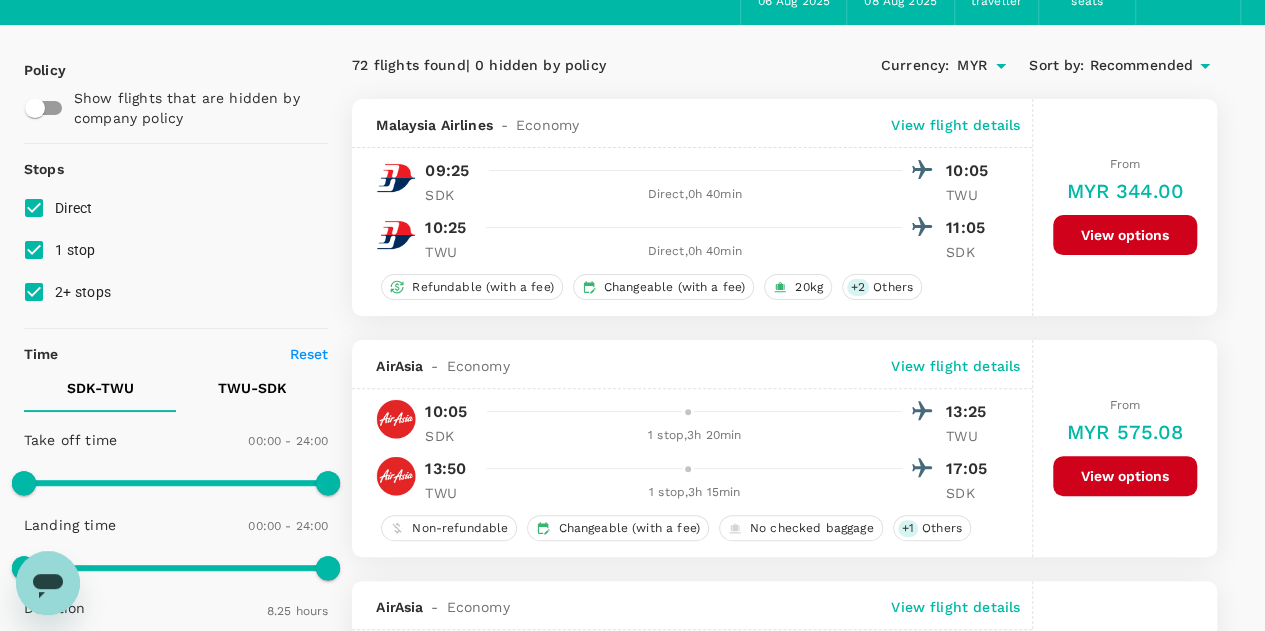 scroll, scrollTop: 0, scrollLeft: 0, axis: both 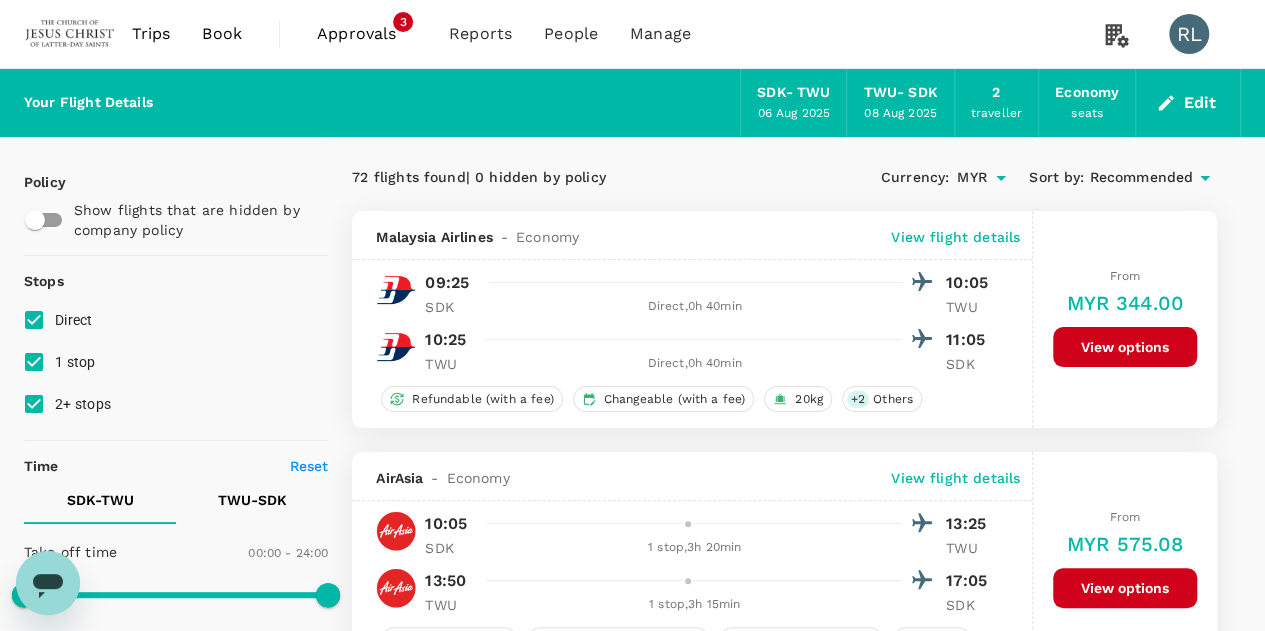 click on "Edit" at bounding box center [1188, 103] 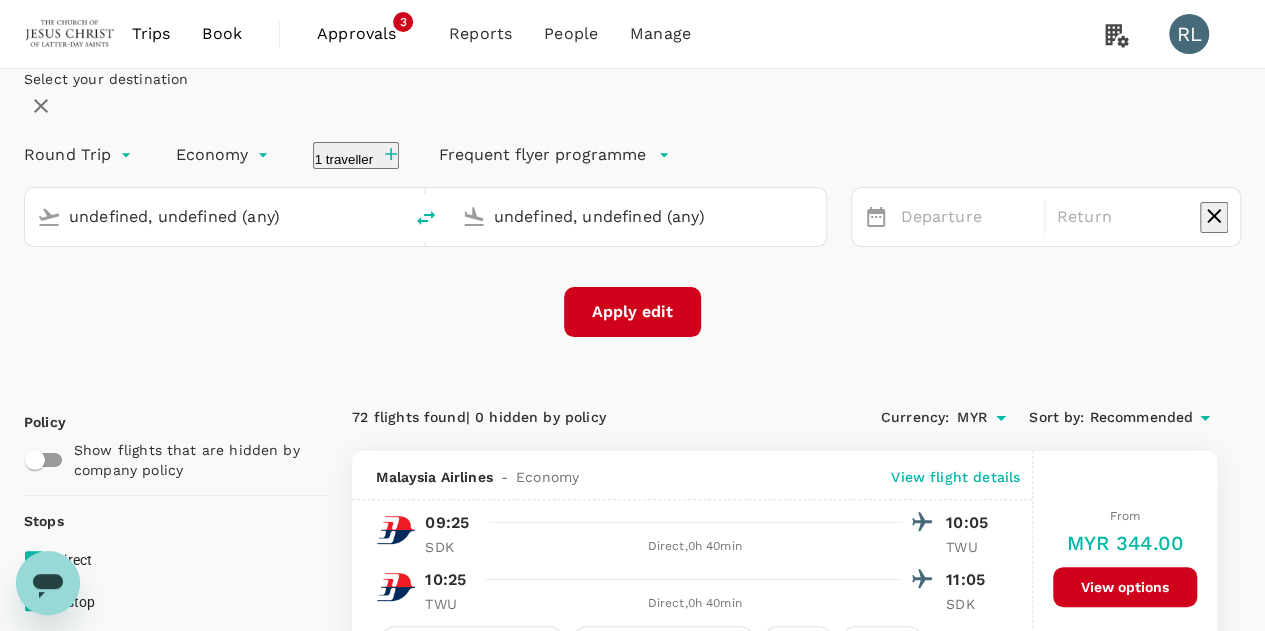 type 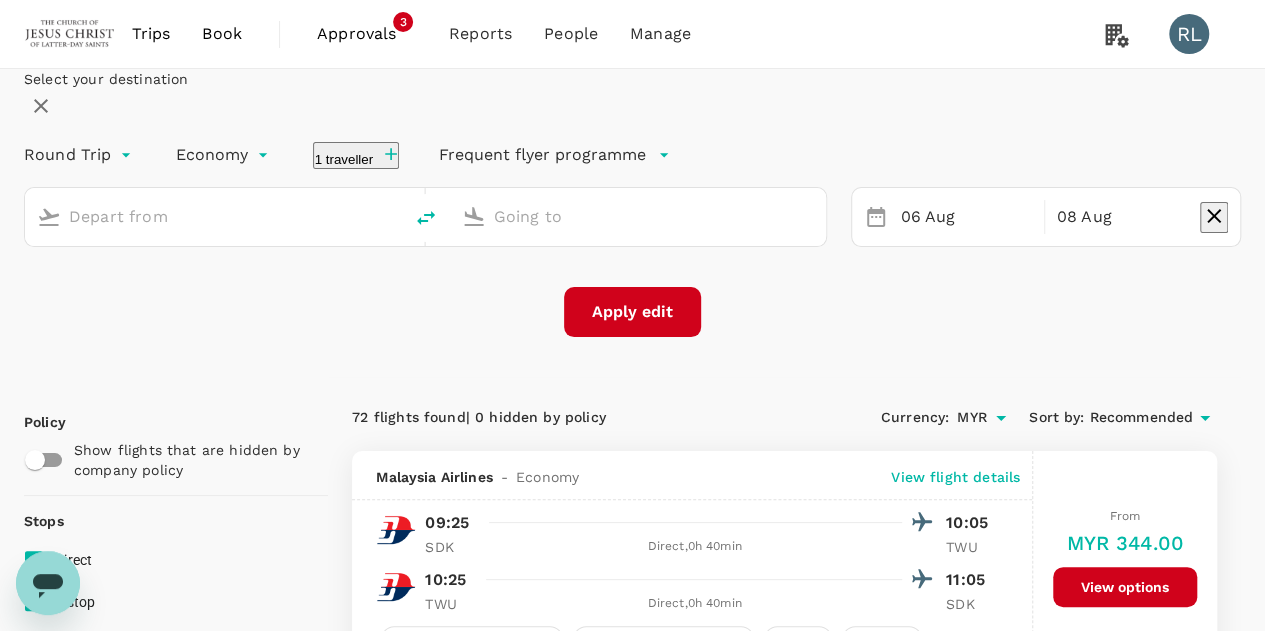 type on "Sandakan (SDK)" 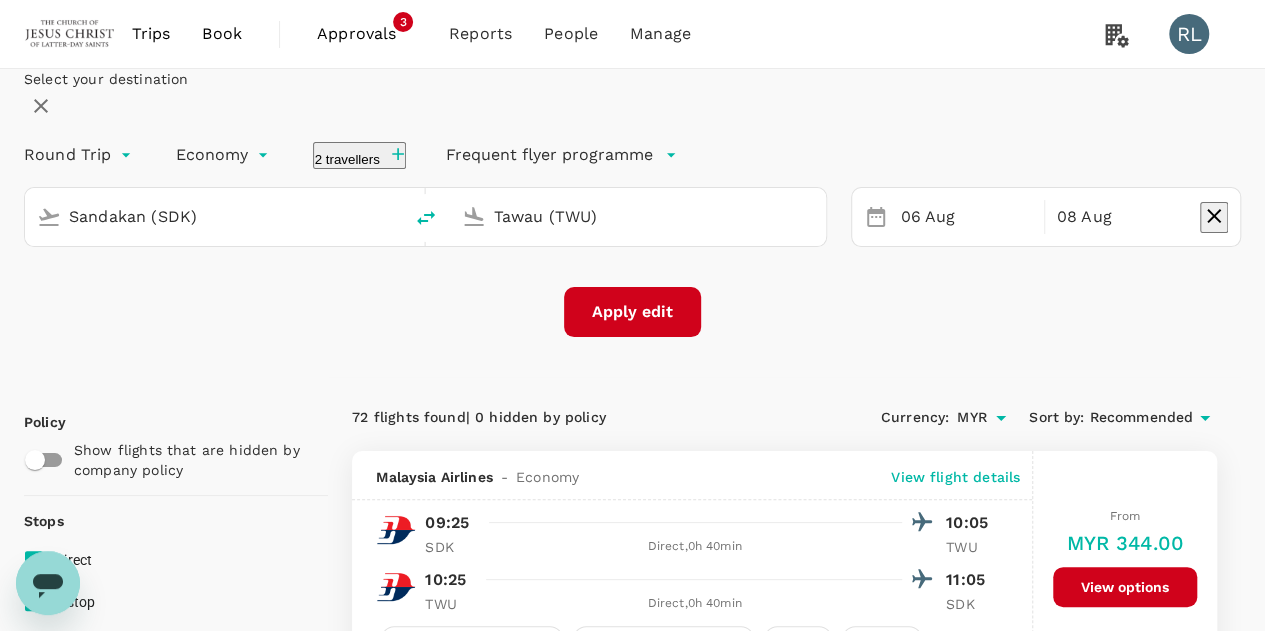 click 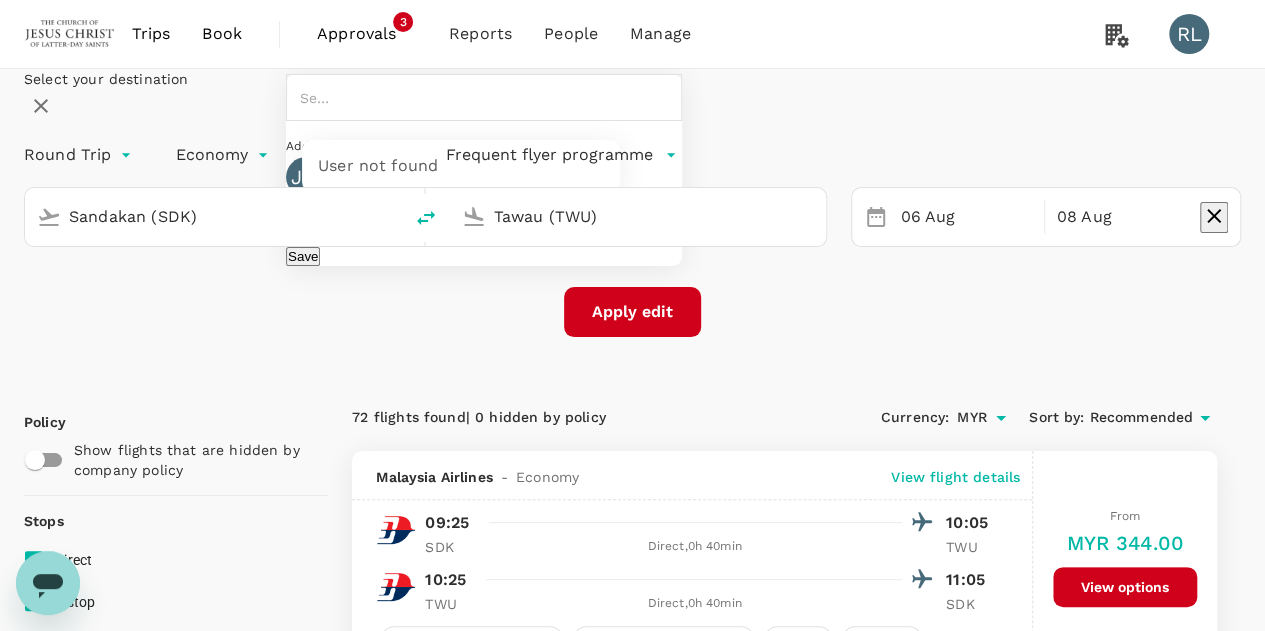 click at bounding box center [314, 97] 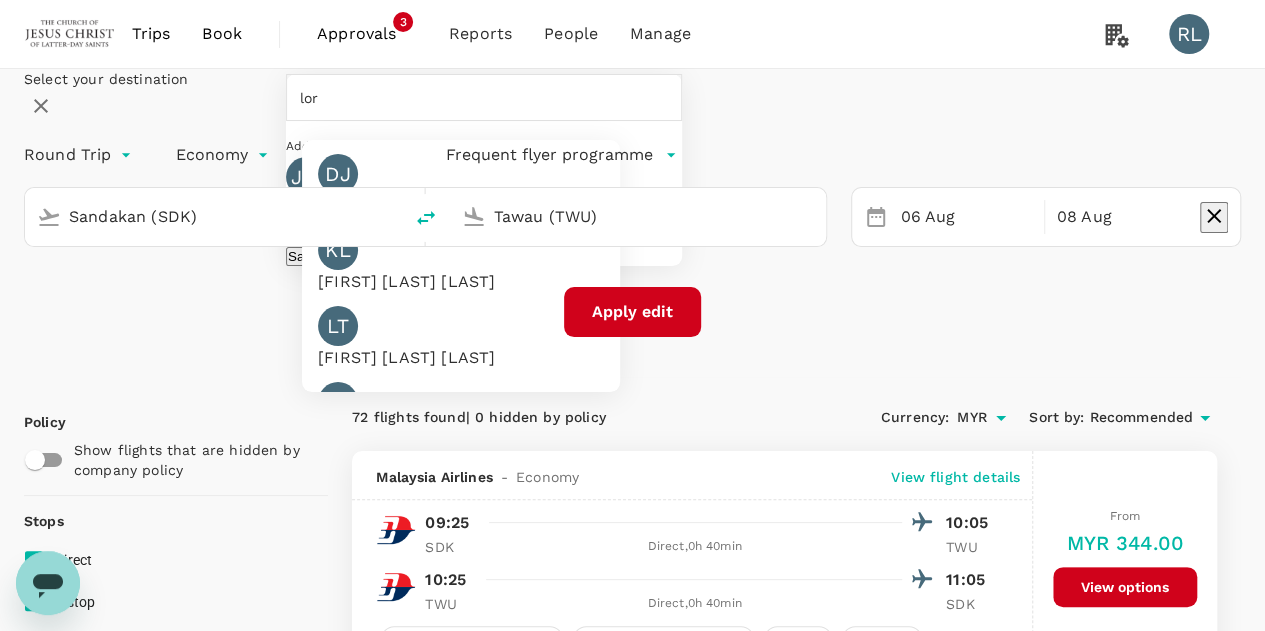 click on "KL" at bounding box center [338, 250] 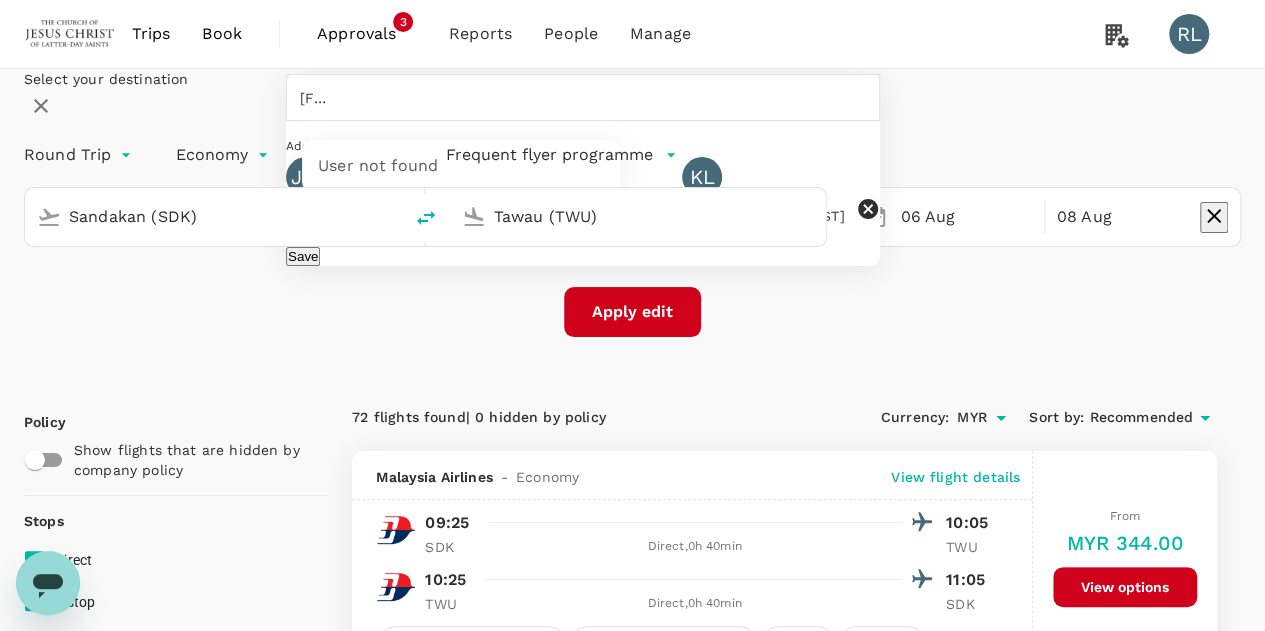 drag, startPoint x: 583, startPoint y: 259, endPoint x: 400, endPoint y: 264, distance: 183.0683 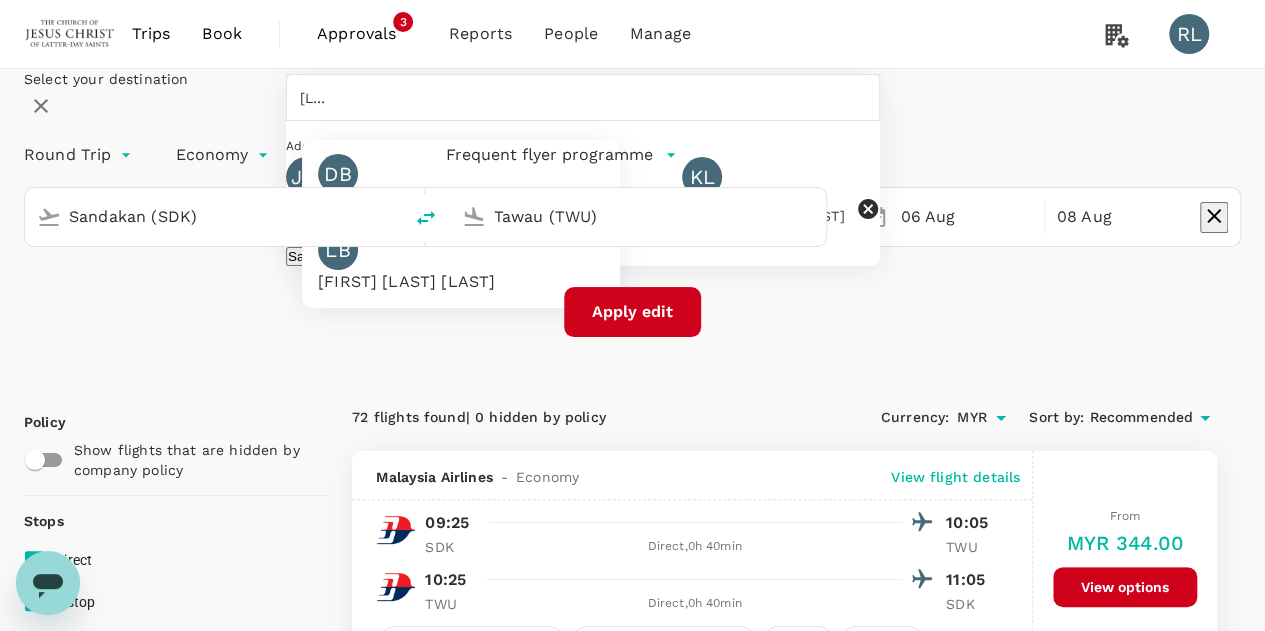 click on "[FIRST] [LAST] [LAST]" at bounding box center (406, 282) 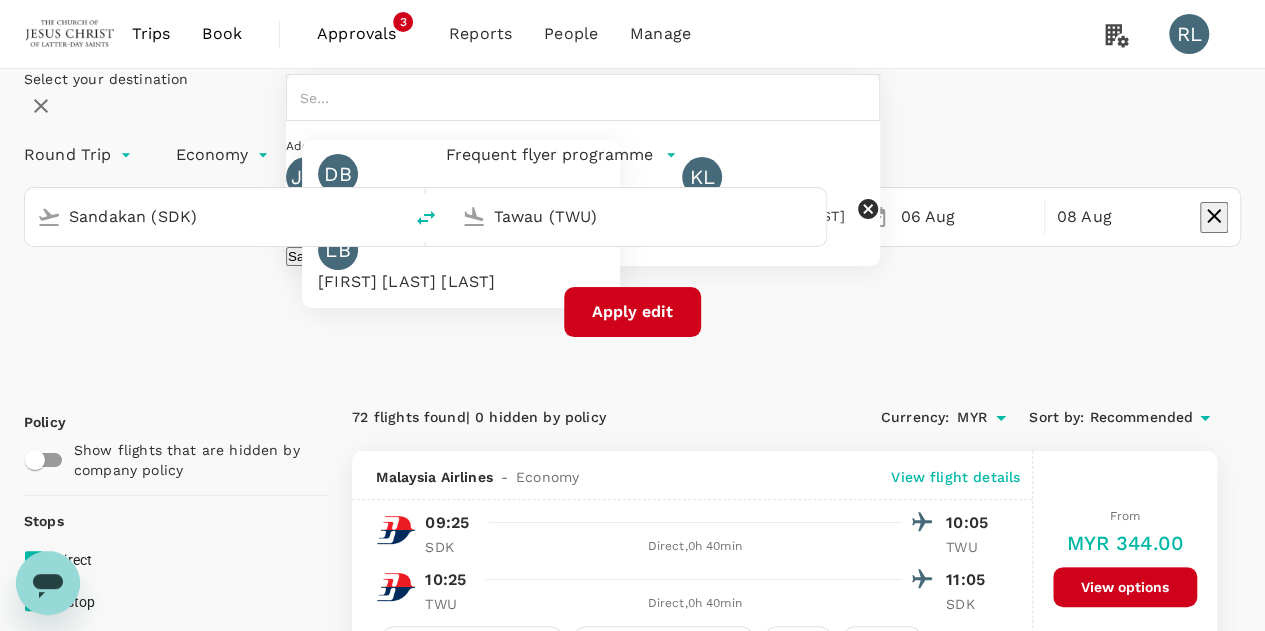 type on "[FIRST] [LAST] [LAST]" 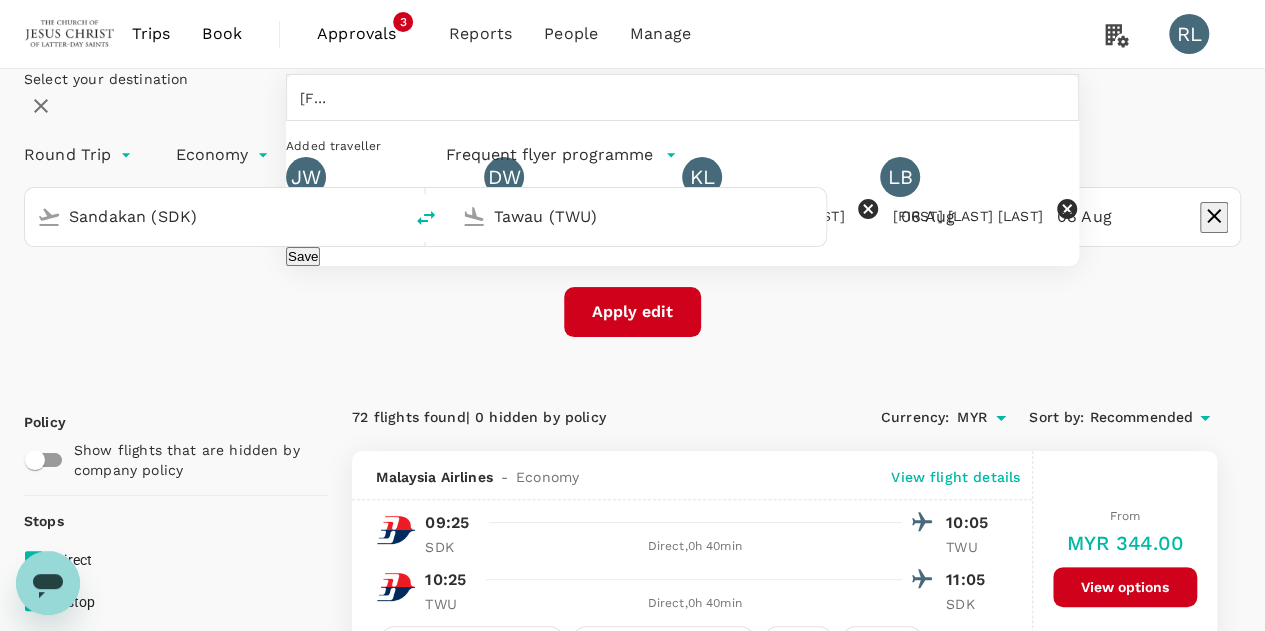click 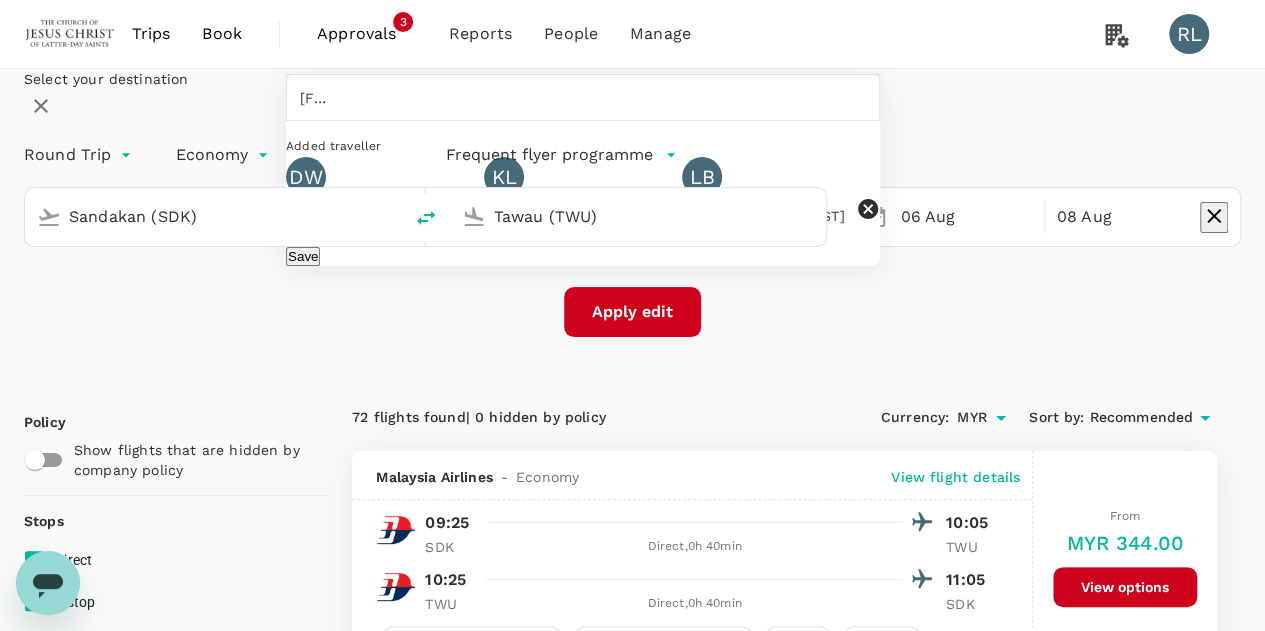 click 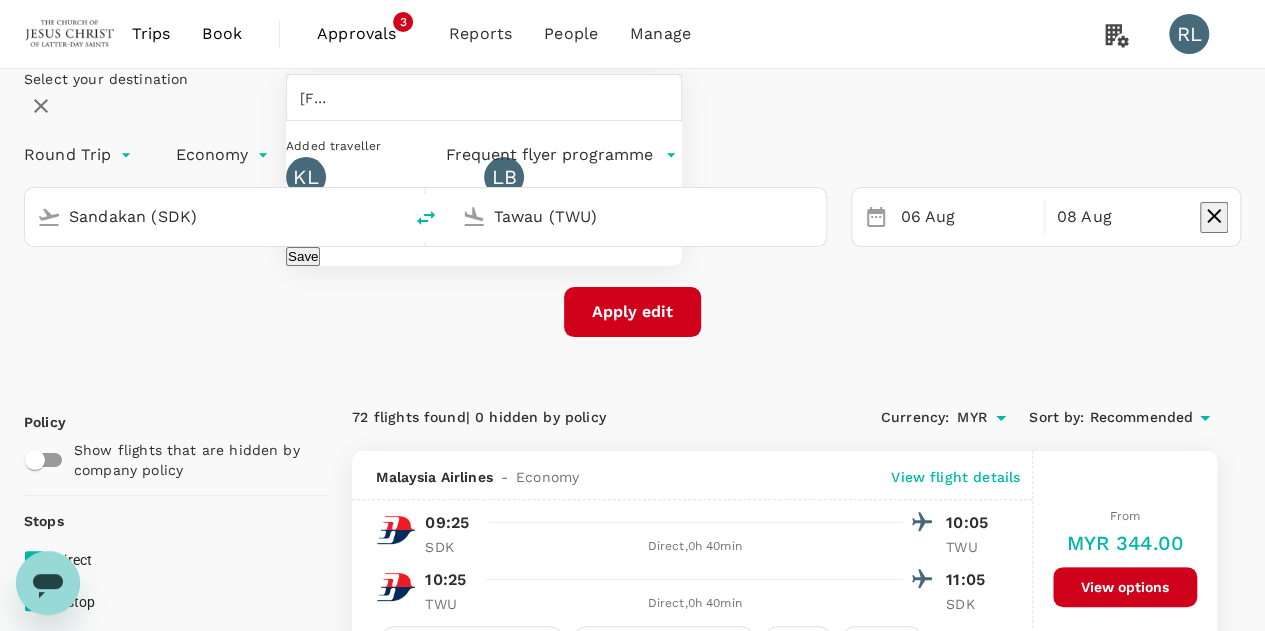 click on "Save" at bounding box center [303, 256] 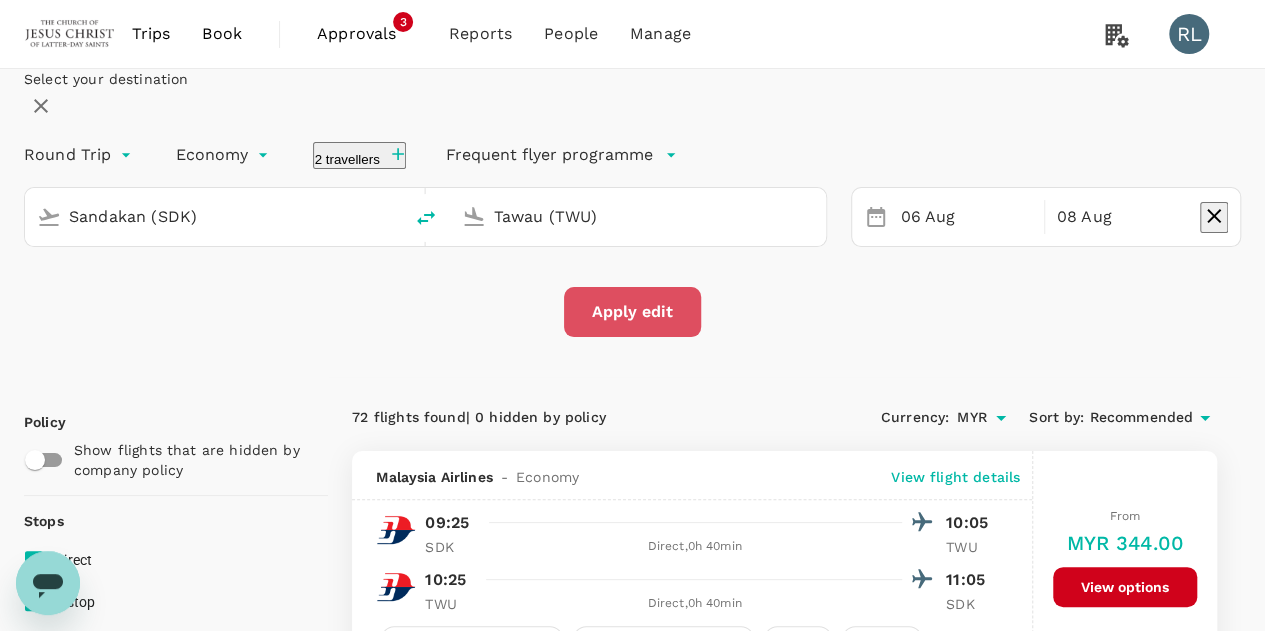 click on "Apply edit" at bounding box center [632, 312] 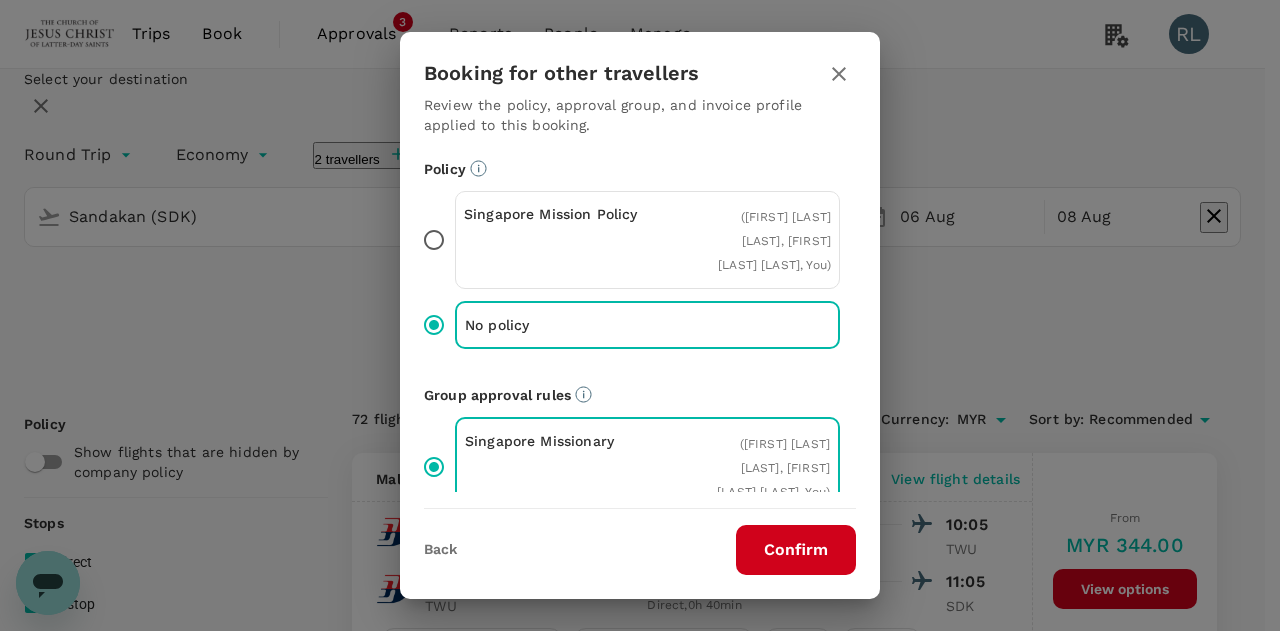 drag, startPoint x: 785, startPoint y: 551, endPoint x: 788, endPoint y: 520, distance: 31.144823 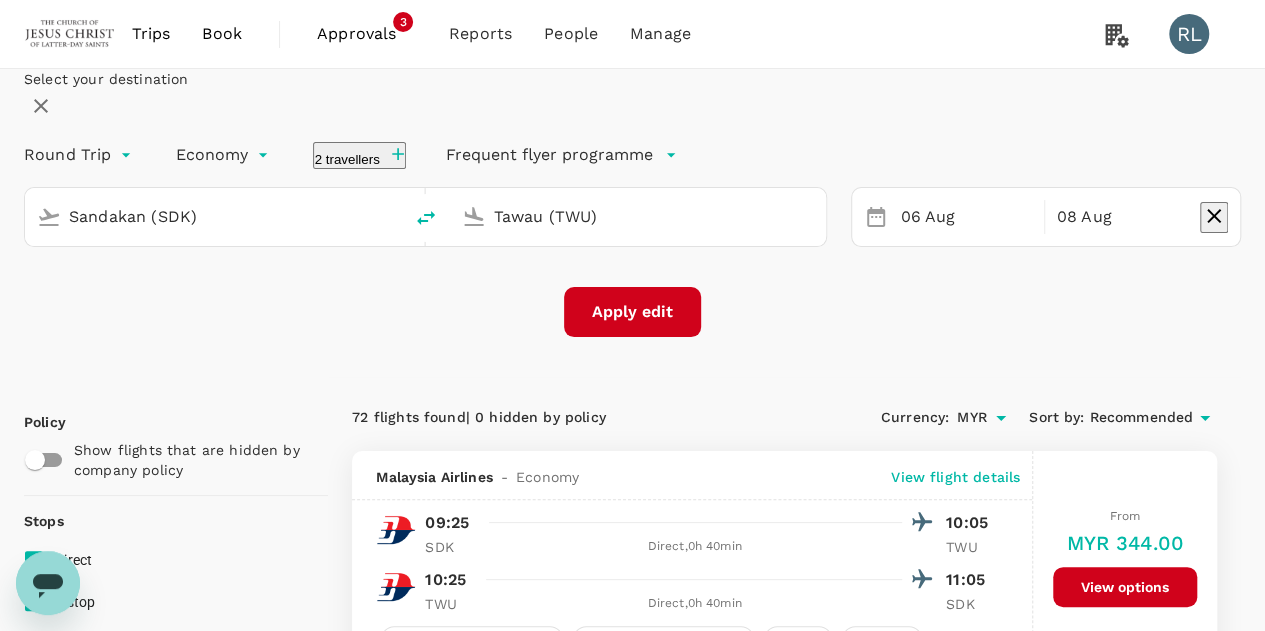 checkbox on "false" 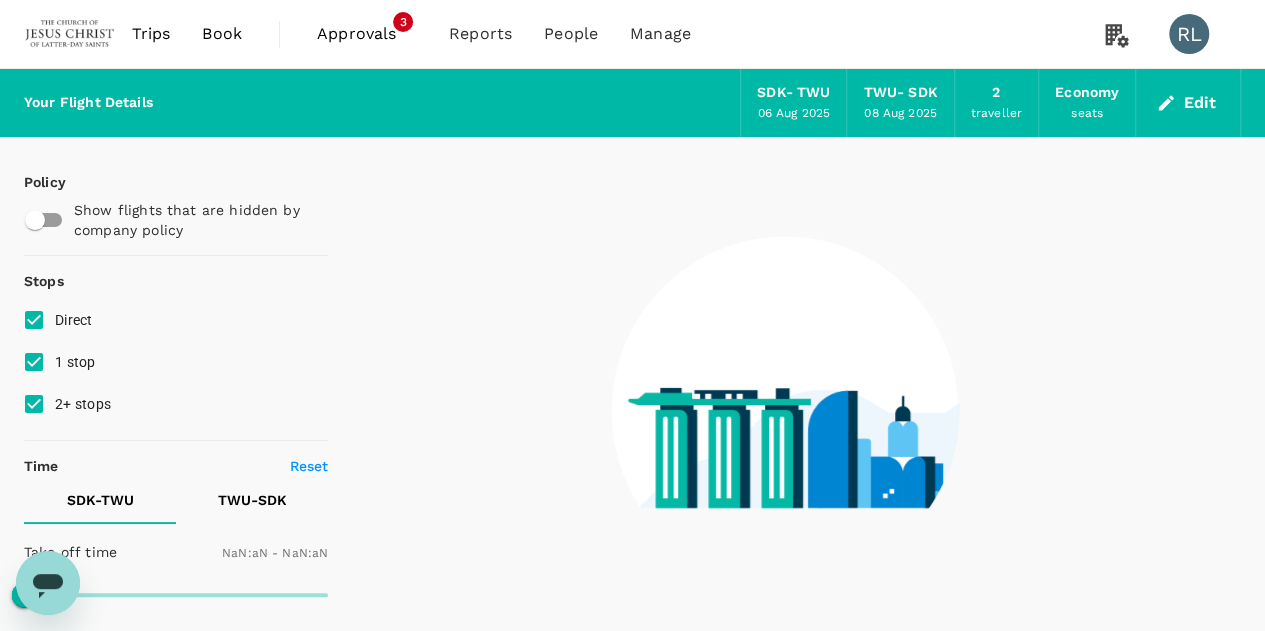 type on "1440" 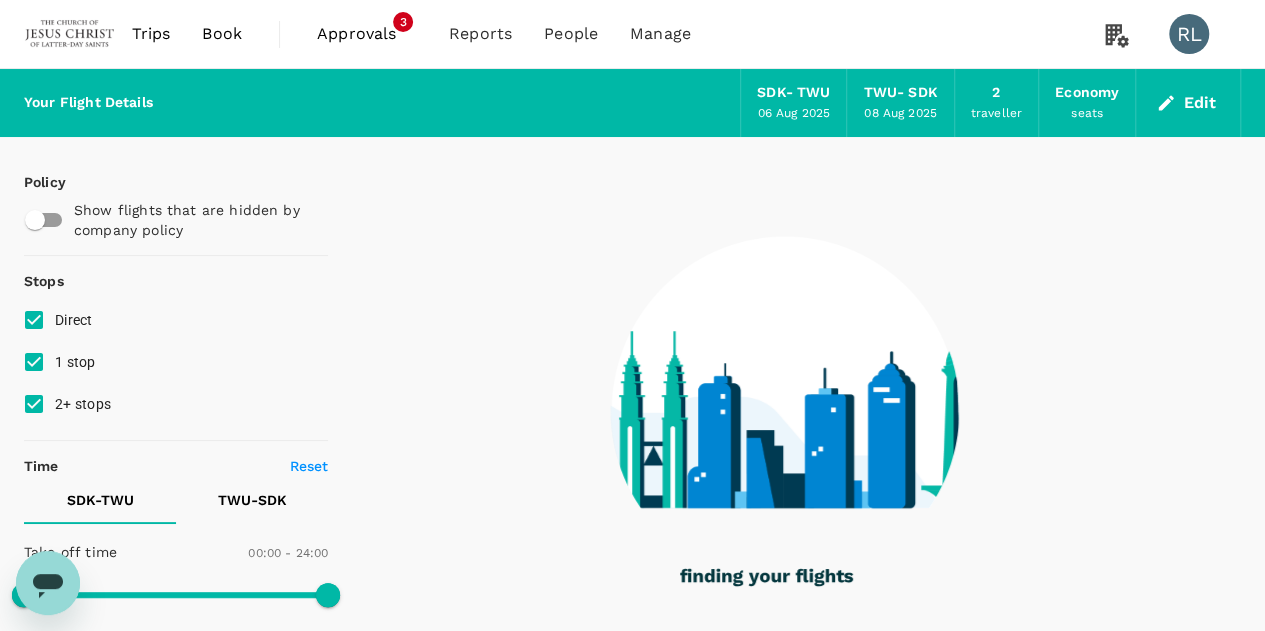 type on "390" 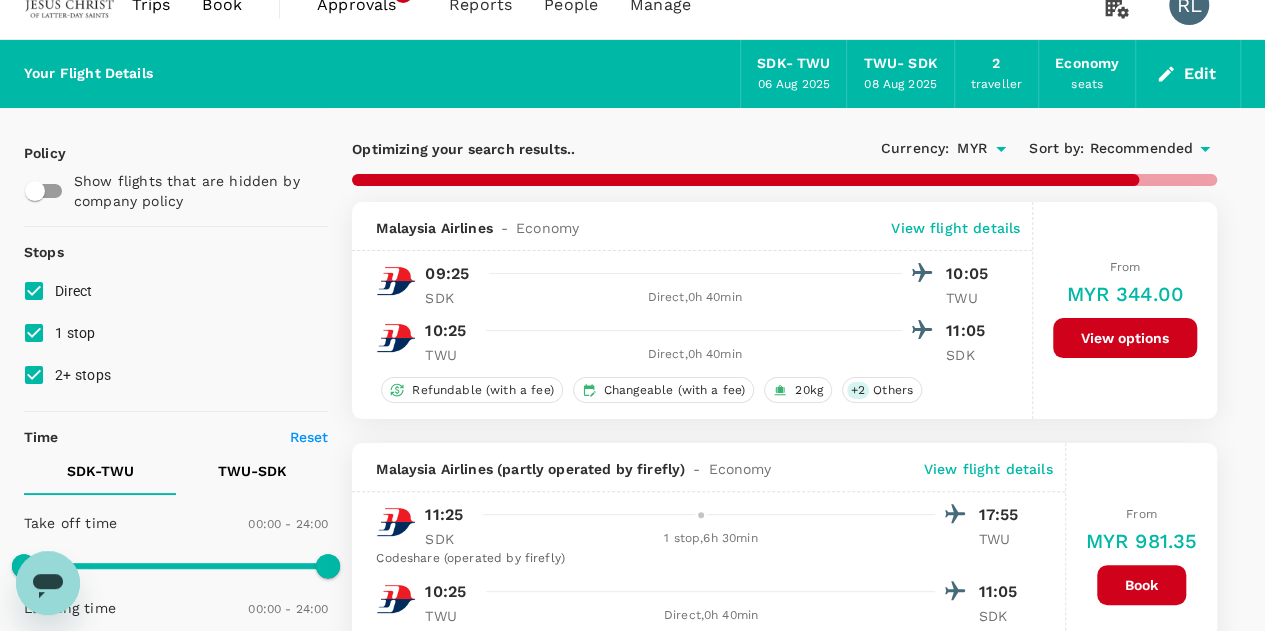 scroll, scrollTop: 0, scrollLeft: 0, axis: both 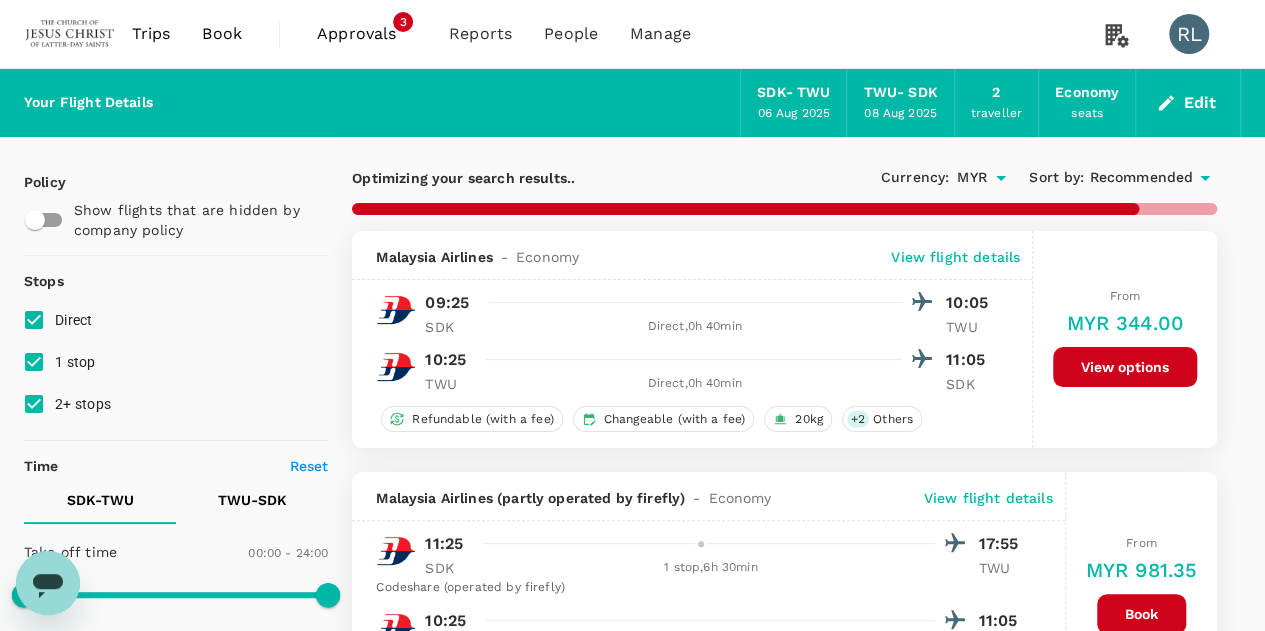 type on "505" 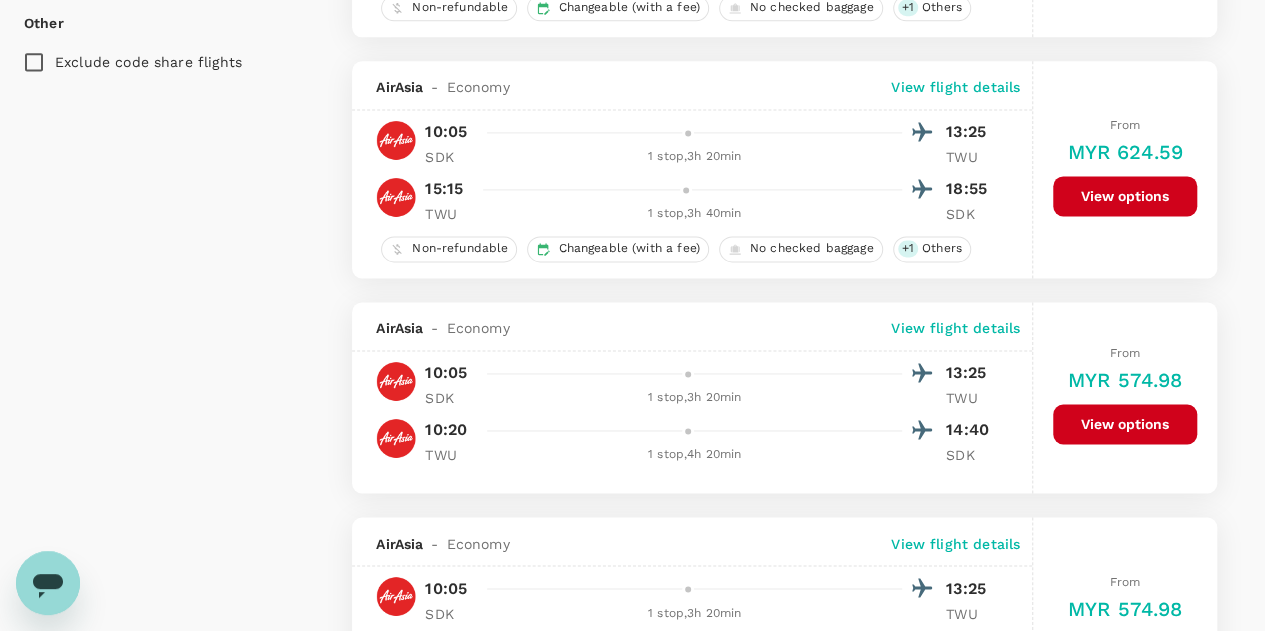 scroll, scrollTop: 1400, scrollLeft: 0, axis: vertical 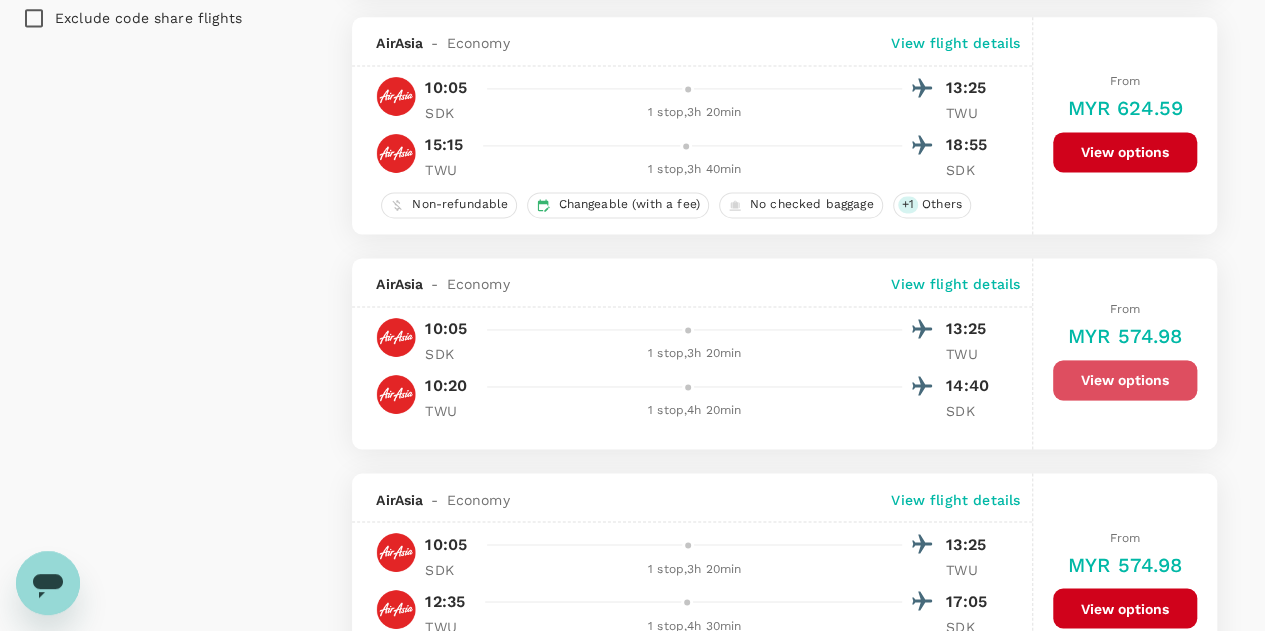 click on "View options" at bounding box center (1125, 380) 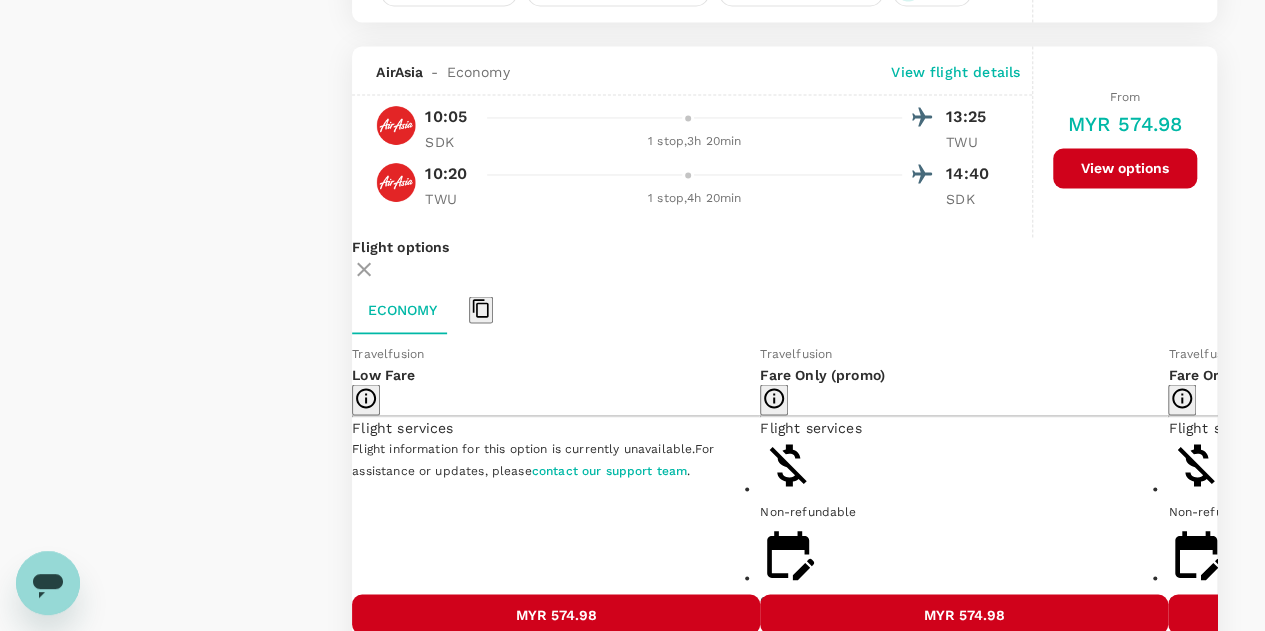 scroll, scrollTop: 1655, scrollLeft: 0, axis: vertical 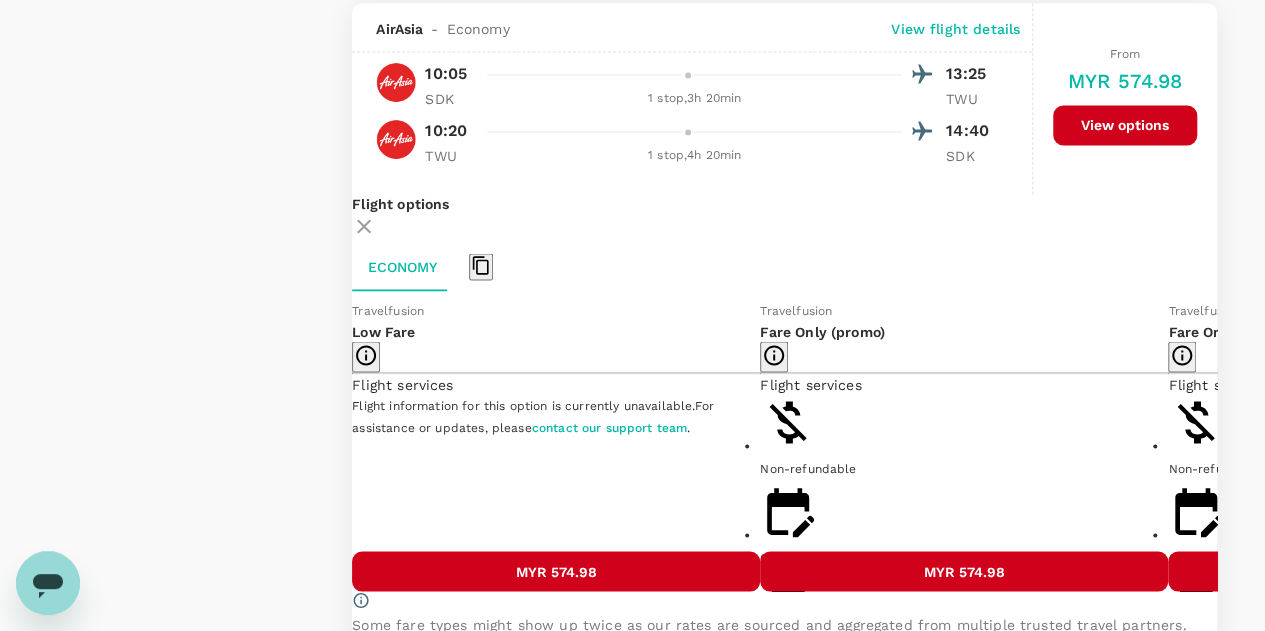 click on "MYR 574.98" at bounding box center (556, 571) 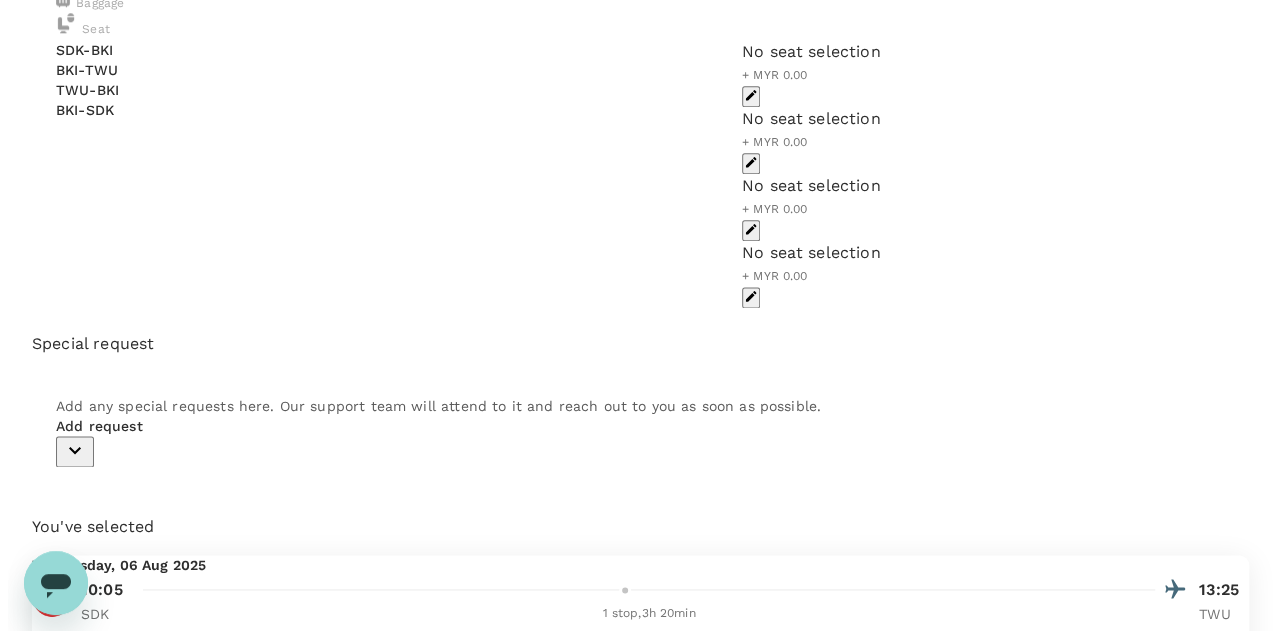 scroll, scrollTop: 0, scrollLeft: 0, axis: both 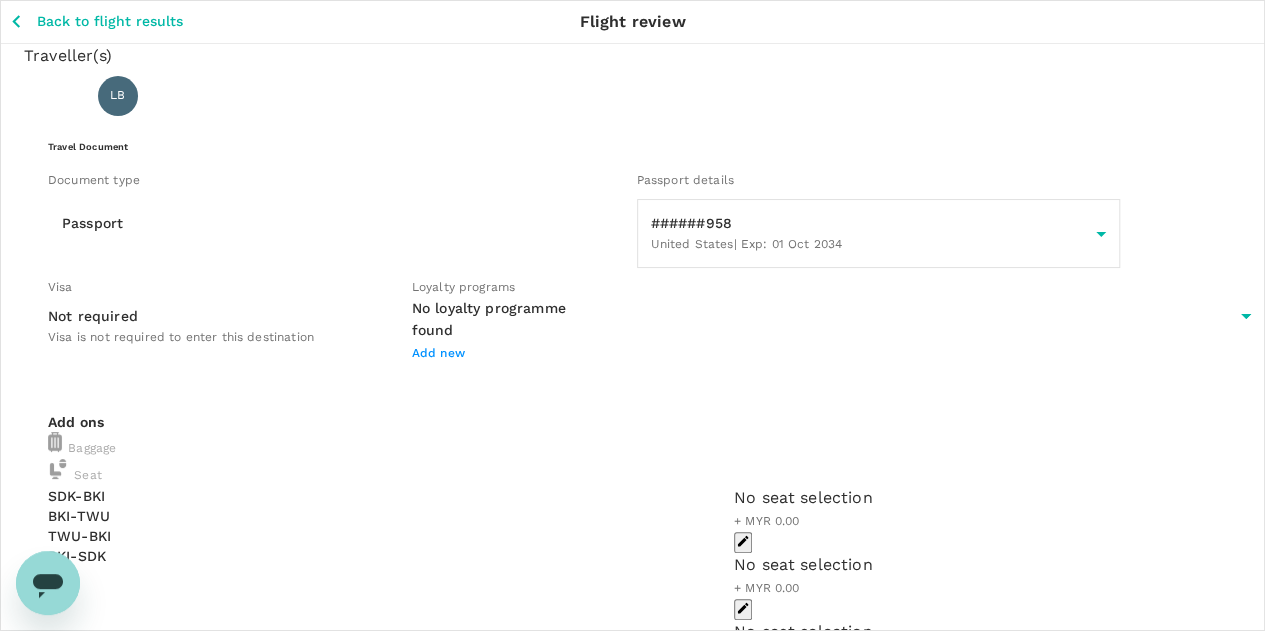 click on "View flight details" at bounding box center (77, 1874) 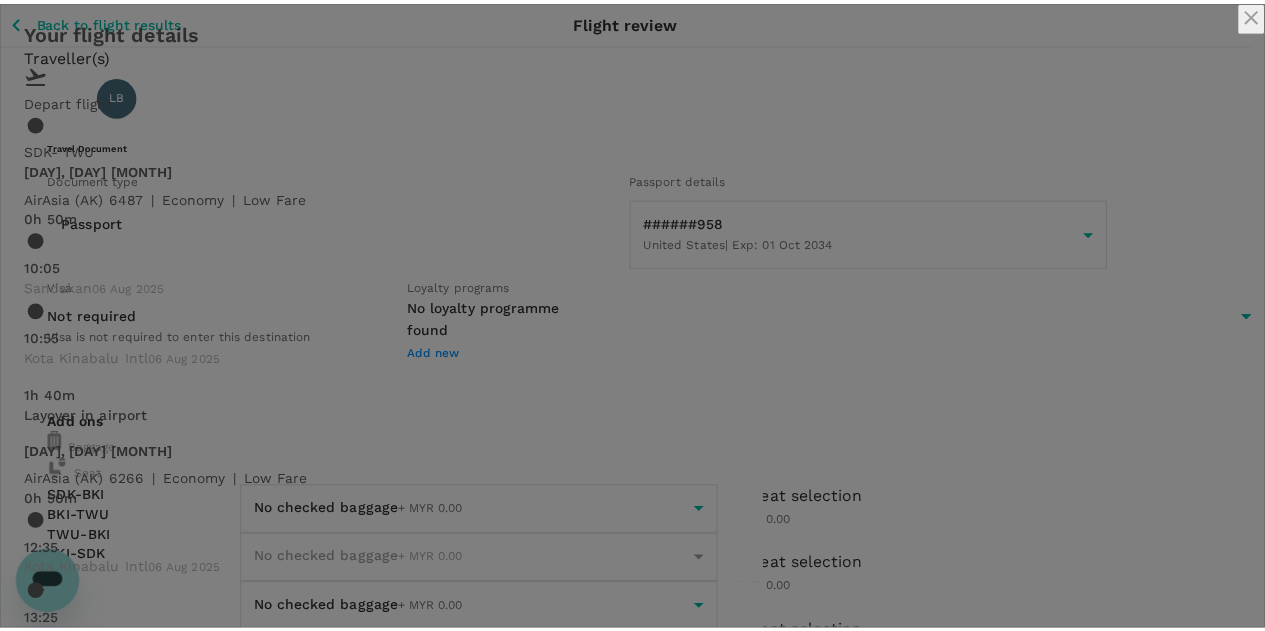 scroll, scrollTop: 0, scrollLeft: 0, axis: both 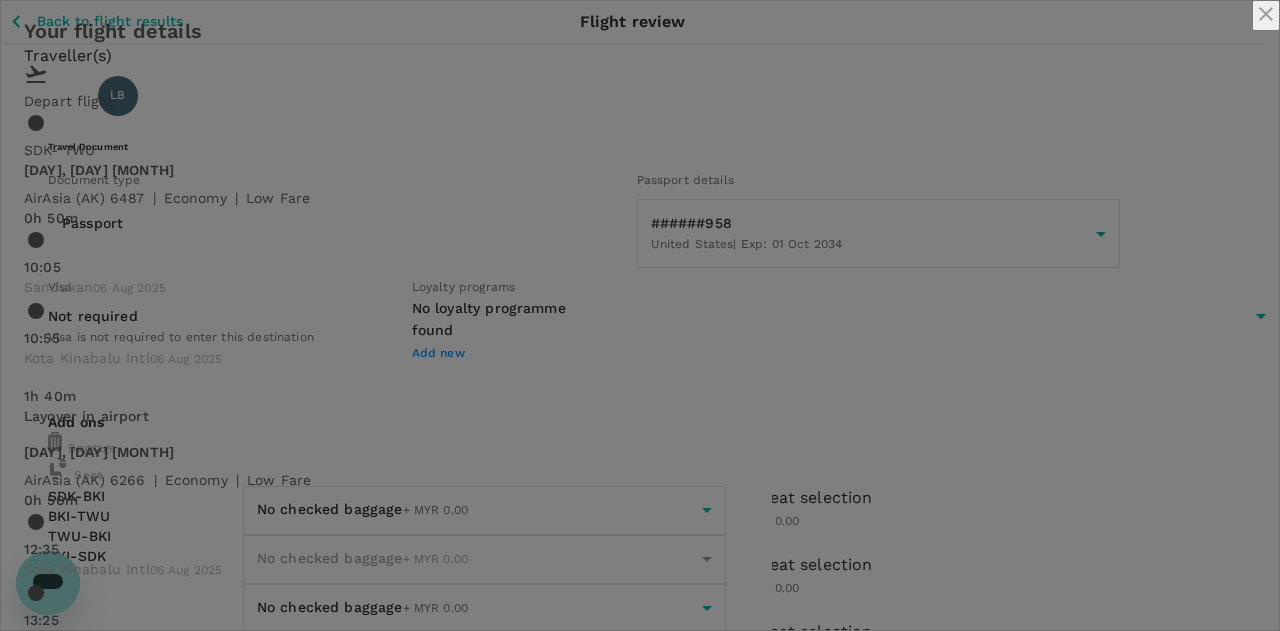 click 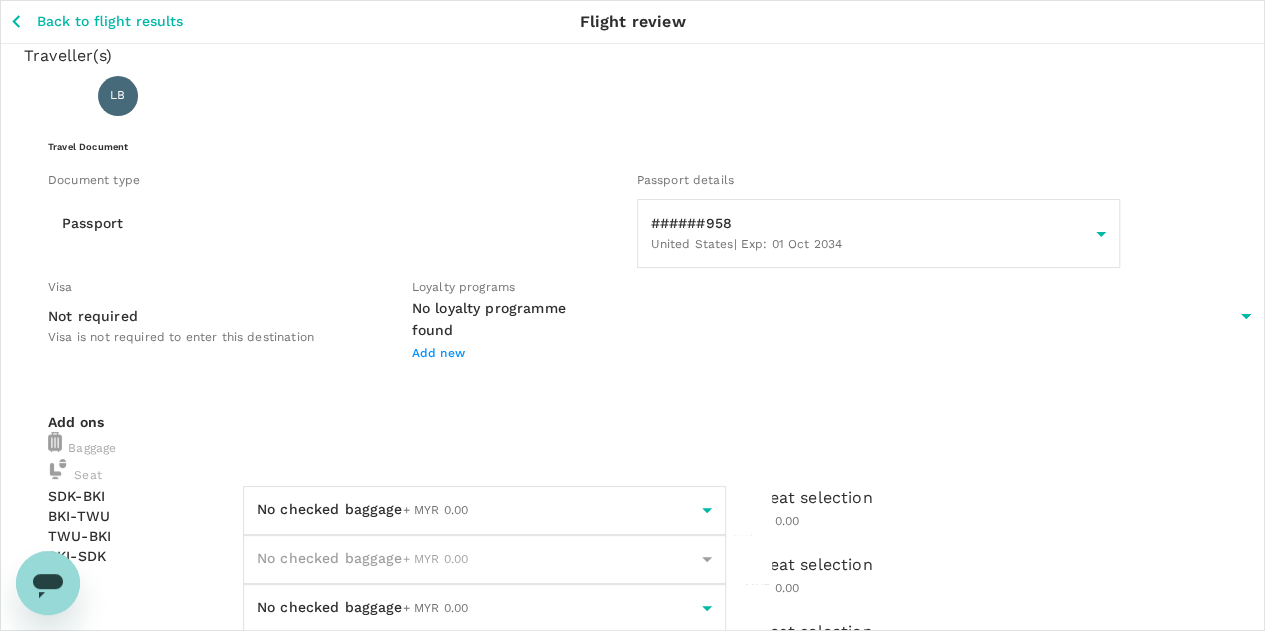 click 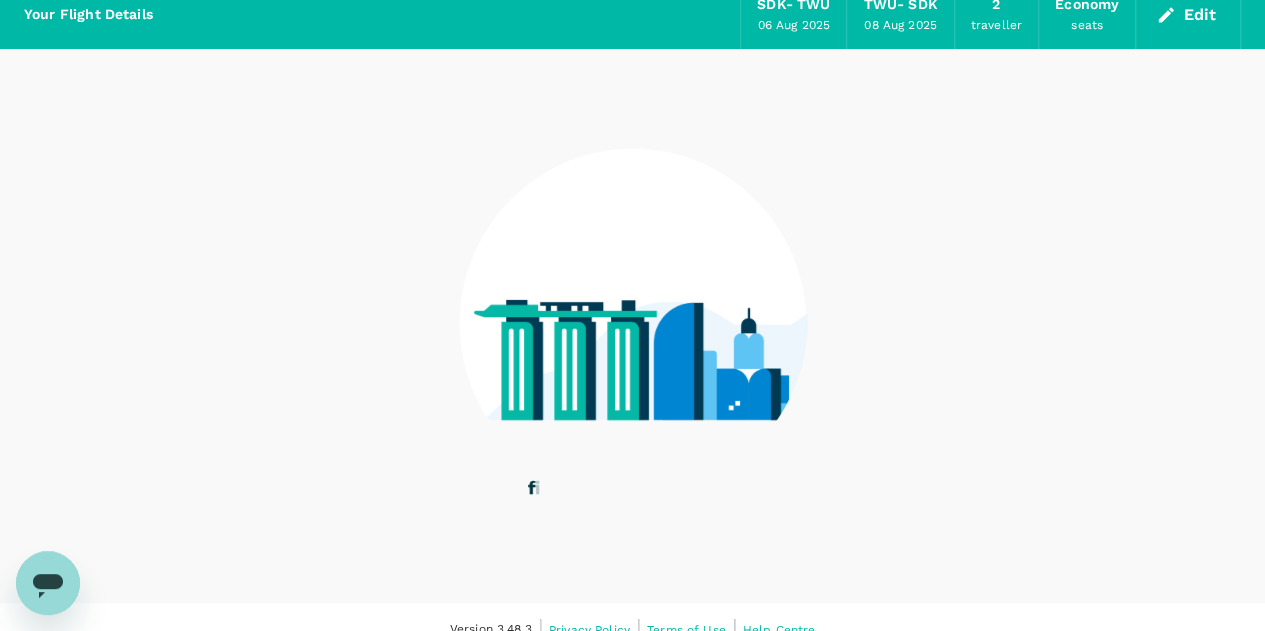 scroll, scrollTop: 112, scrollLeft: 0, axis: vertical 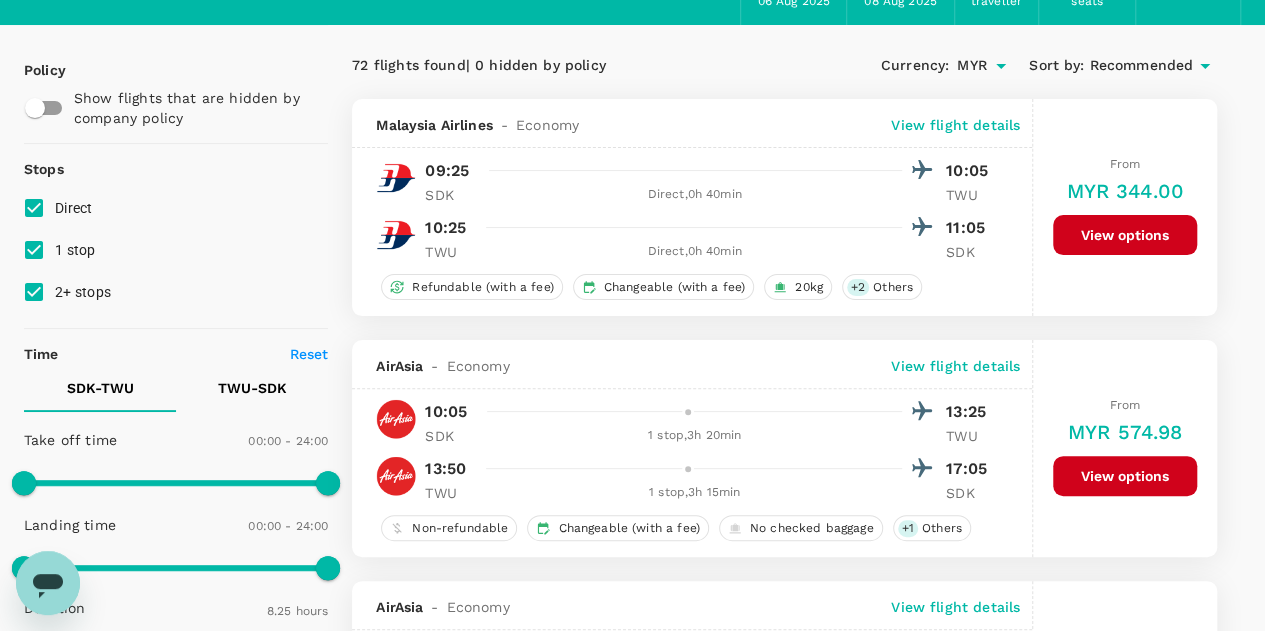 click on "View options" at bounding box center [1125, 235] 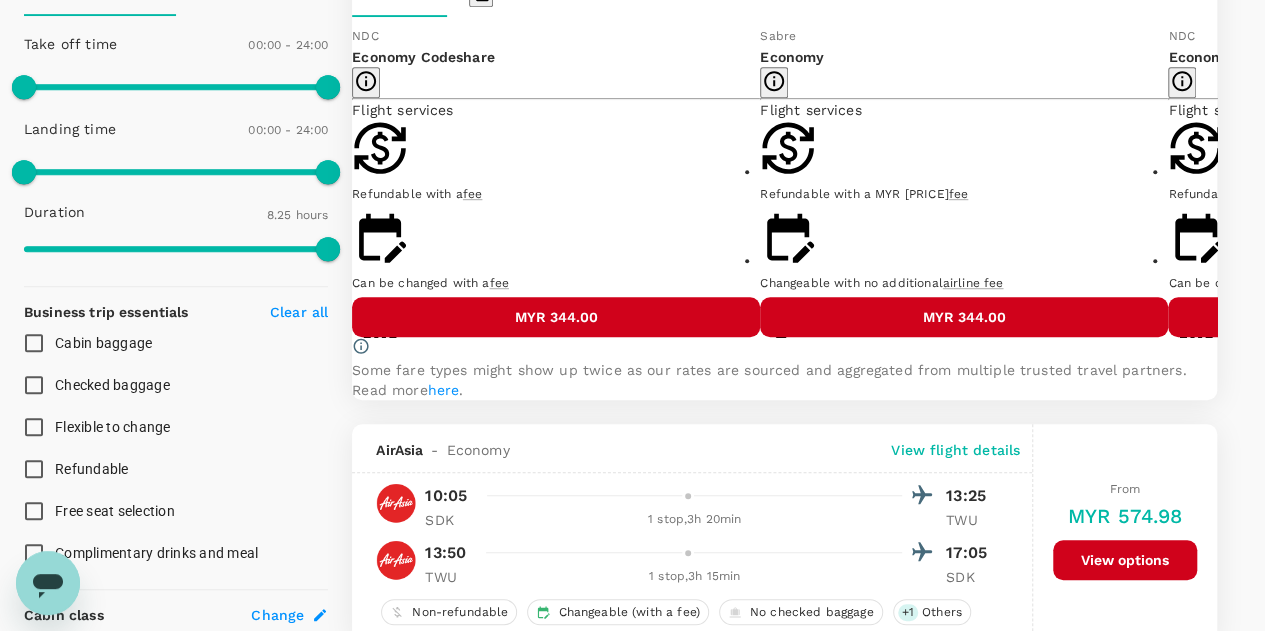 scroll, scrollTop: 510, scrollLeft: 0, axis: vertical 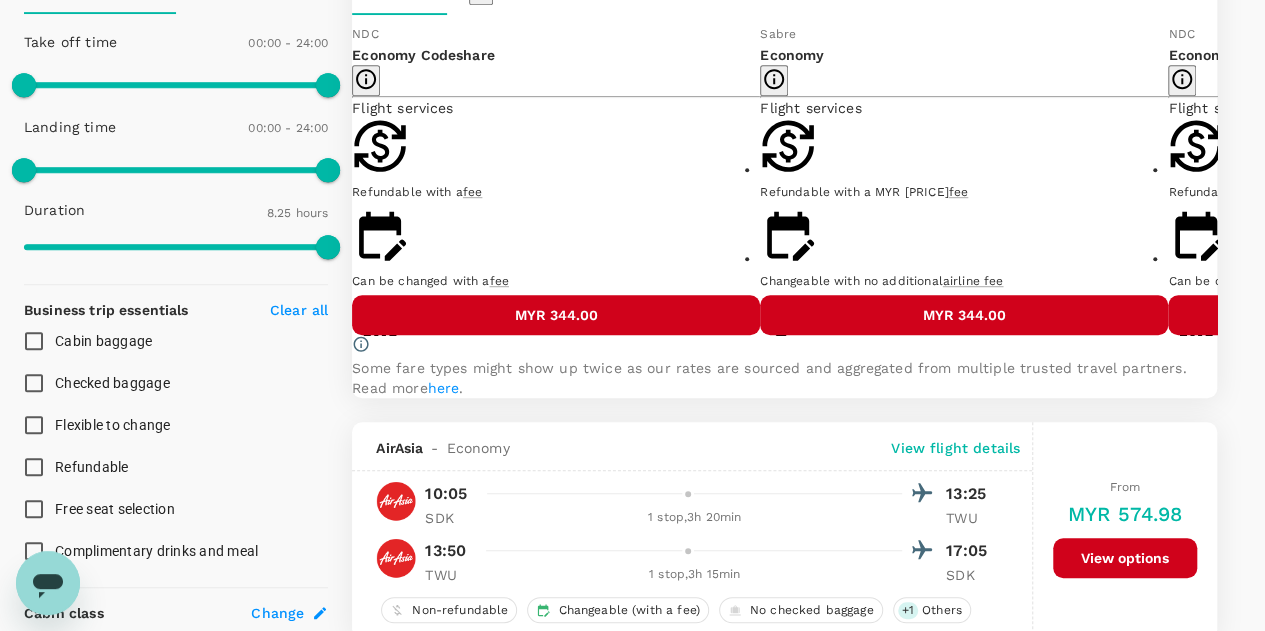 click on "MYR 344.00" at bounding box center [556, 315] 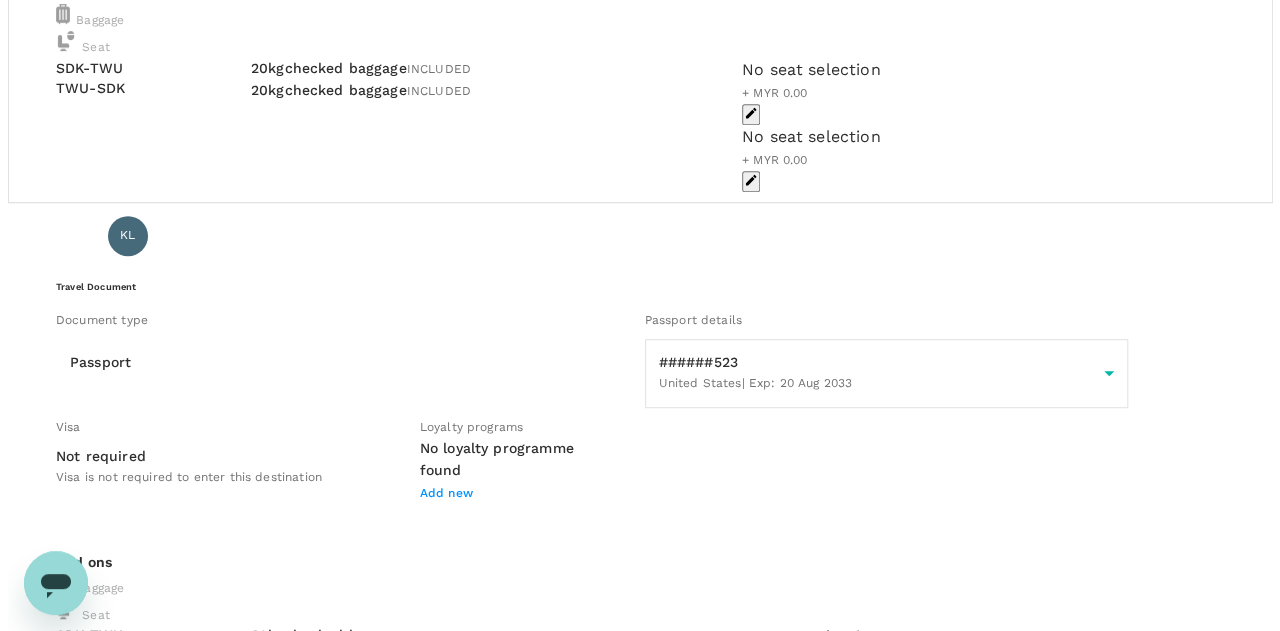 scroll, scrollTop: 453, scrollLeft: 0, axis: vertical 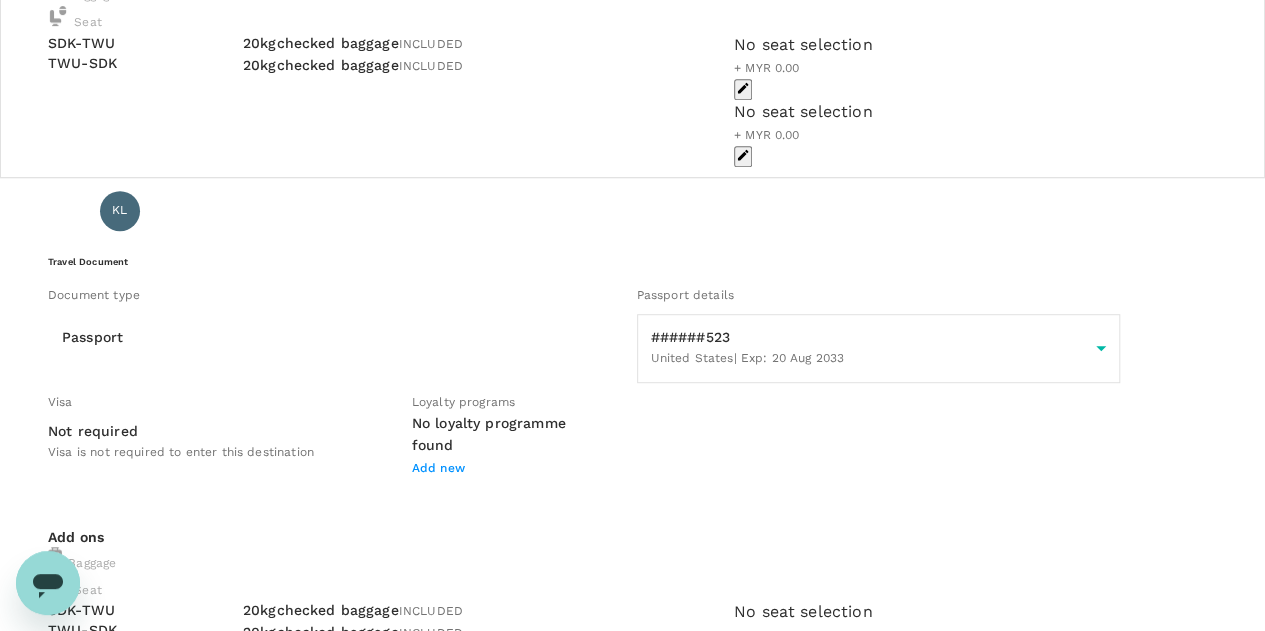 click on "Continue to payment details" at bounding box center (632, 1533) 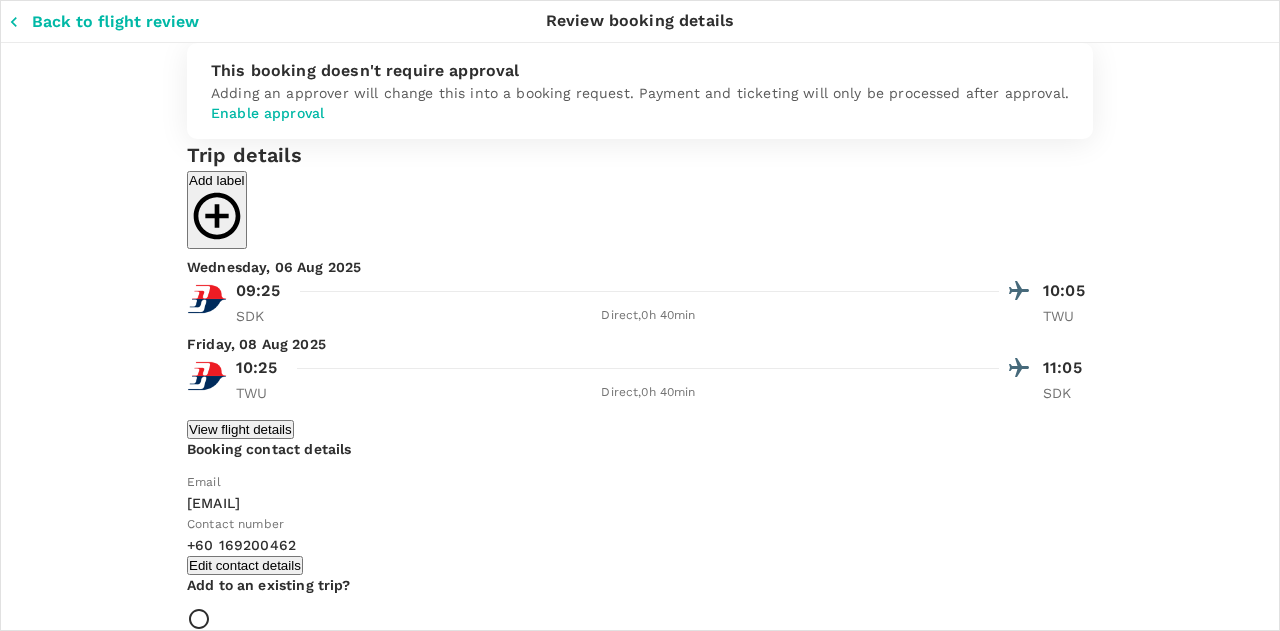 click on "Back to flight results Flight review Traveller(s) Traveller   1 : [LAST] [FIRST] [LAST]   Travel Document Document type Passport Passport ​ Passport details ######958 United States  | Exp:   [MONTH] [DAY] [YEAR] ###### ###### ​ Visa Not required Visa is not required to enter this destination Loyalty programs No loyalty programme found Add new Add ons Baggage Seat SDK  -  TWU TWU  -  SDK 20kg  checked baggage INCLUDED 20kg  checked baggage INCLUDED No seat selection + MYR 0.00 No seat selection + MYR 0.00 Traveller   2 : [FIRST] [LAST] [LAST] Travel Document Document type Passport Passport ​ Passport details ######523 United States  | Exp:   [DAY] [MONTH] [YEAR] ###### ###### ​ Visa Not required Visa is not required to enter this destination Loyalty programs No loyalty programme found Add new Add ons Baggage Seat SDK  -  TWU TWU  -  SDK 20kg  checked baggage INCLUDED 20kg  checked baggage INCLUDED No seat selection + MYR 0.00 No seat selection + MYR 0.00 Special request +" at bounding box center [640, 579] 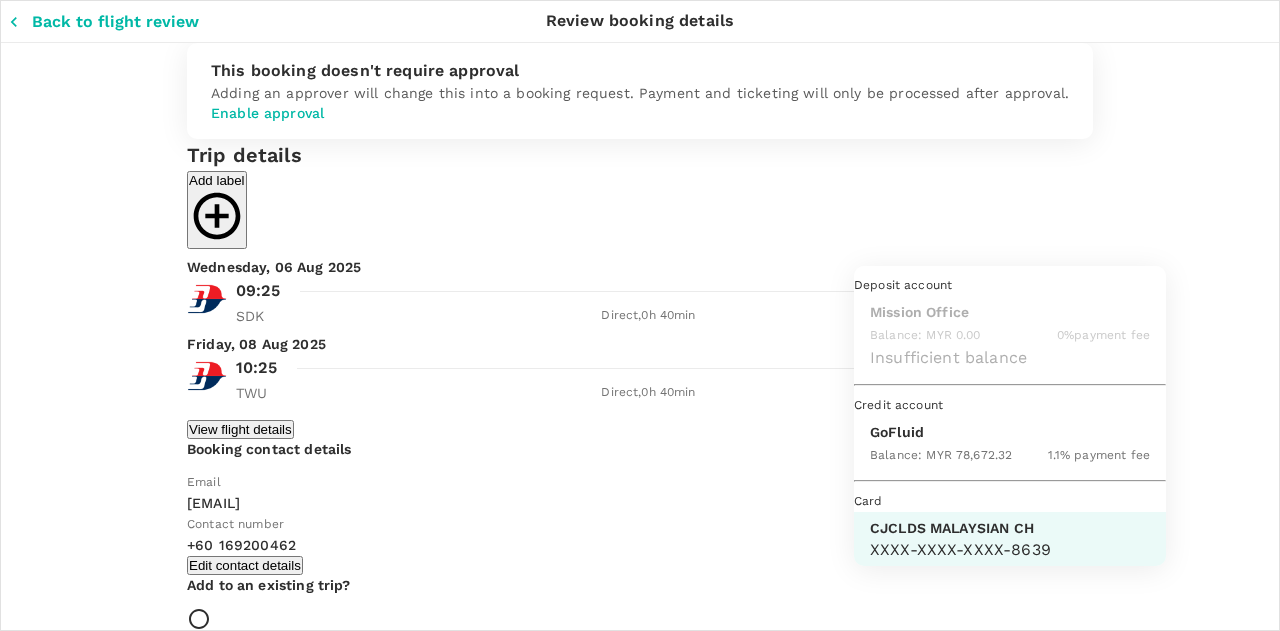 scroll, scrollTop: 51, scrollLeft: 0, axis: vertical 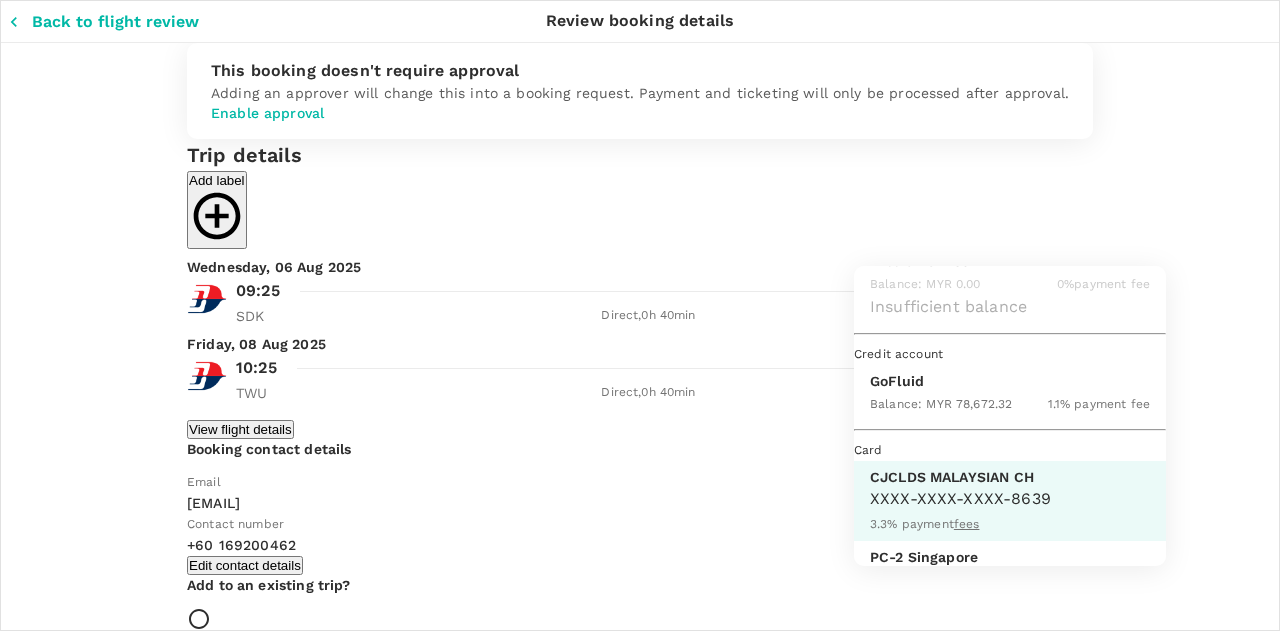 click on "GoFluid" at bounding box center [1010, 381] 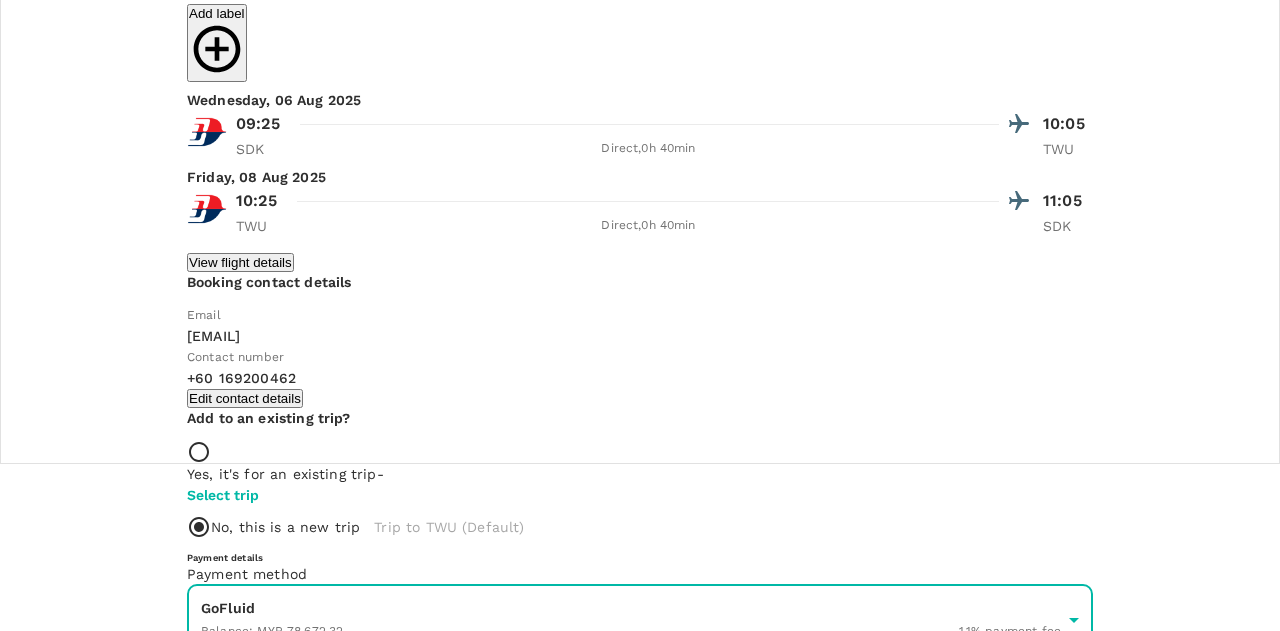 scroll, scrollTop: 200, scrollLeft: 0, axis: vertical 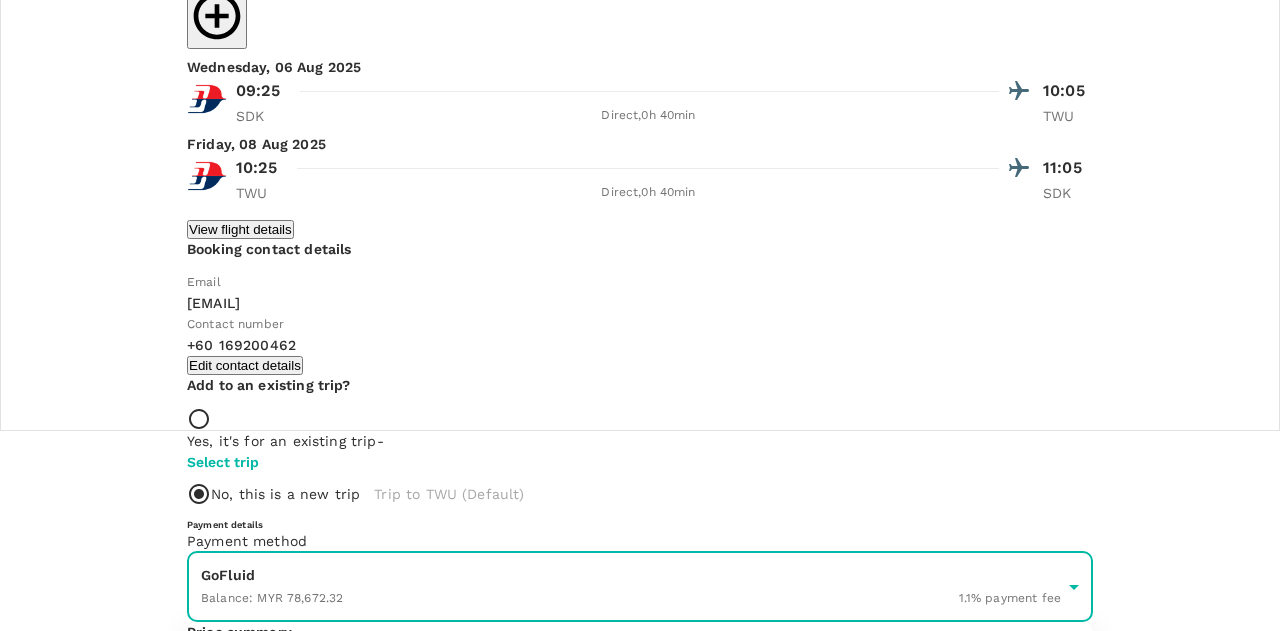 click on "Confirm payment" at bounding box center (640, 979) 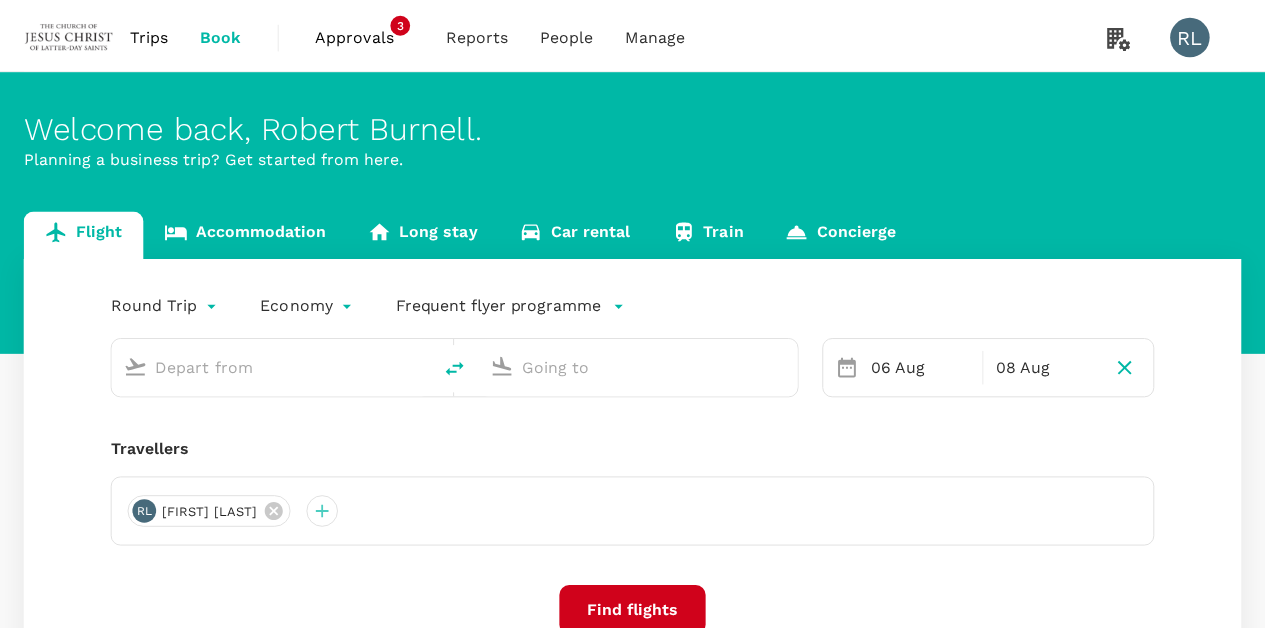 scroll, scrollTop: 0, scrollLeft: 0, axis: both 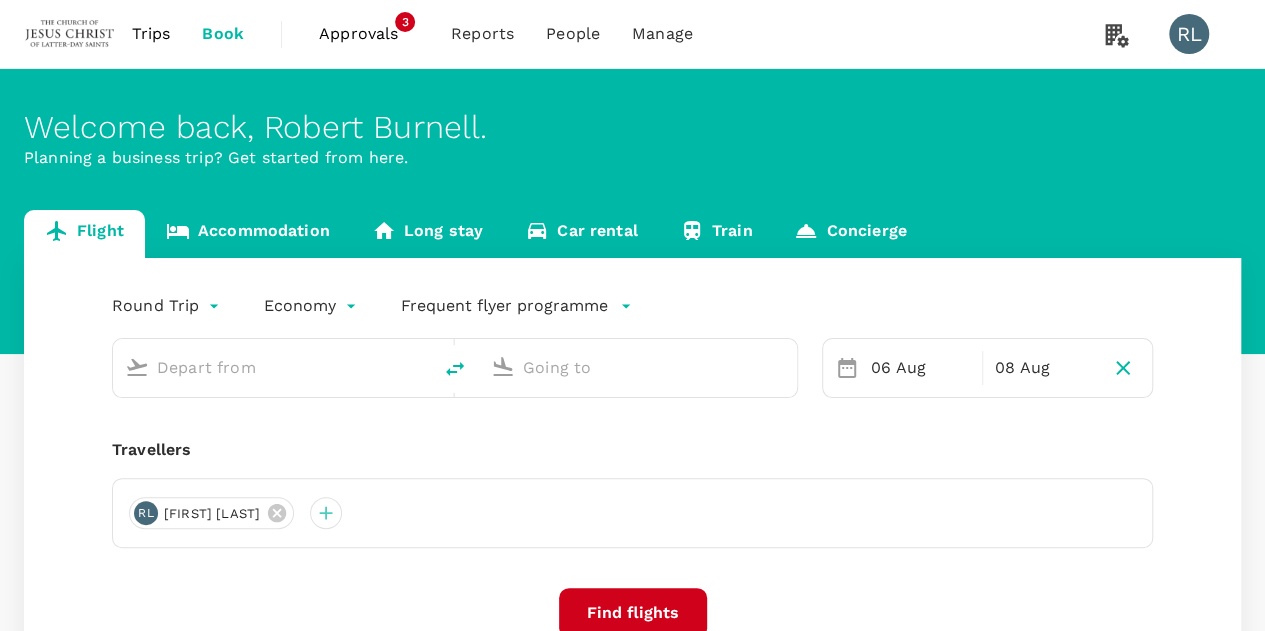 type on "Sandakan (SDK)" 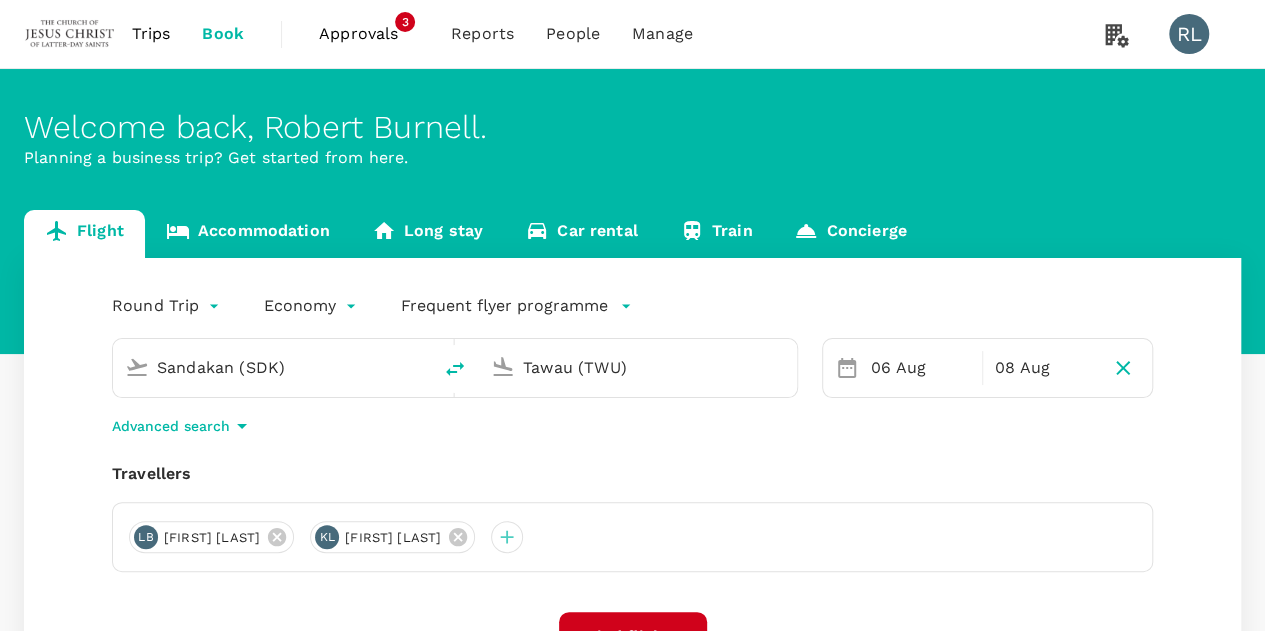 type 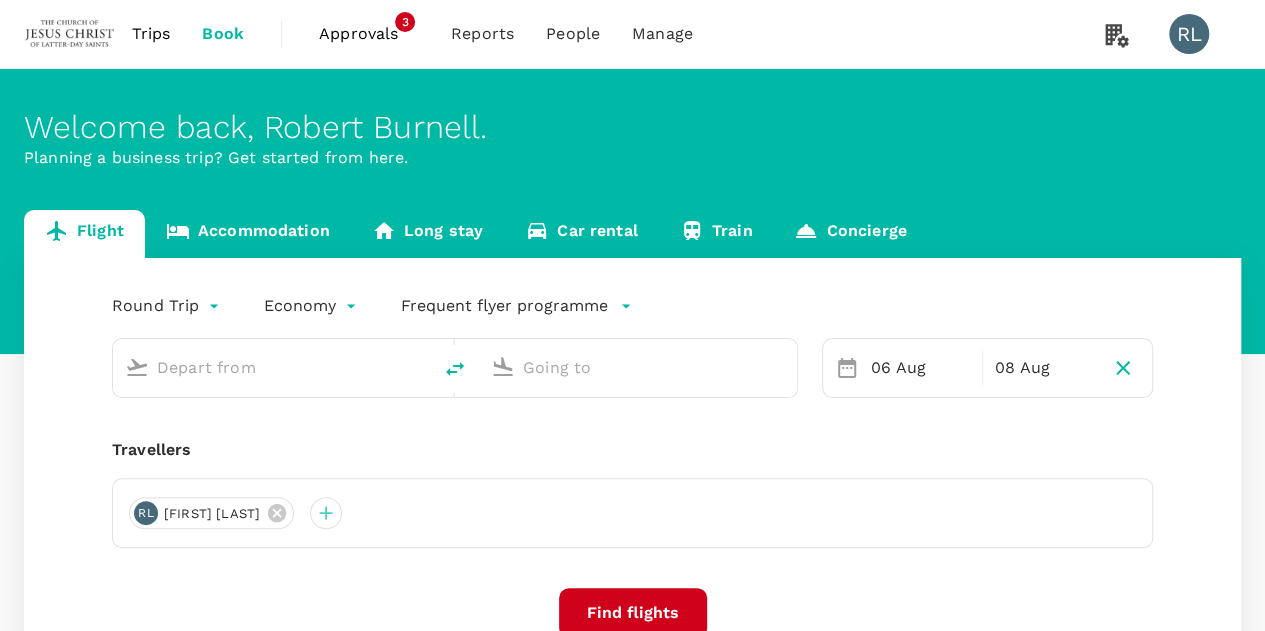type on "Sandakan (SDK)" 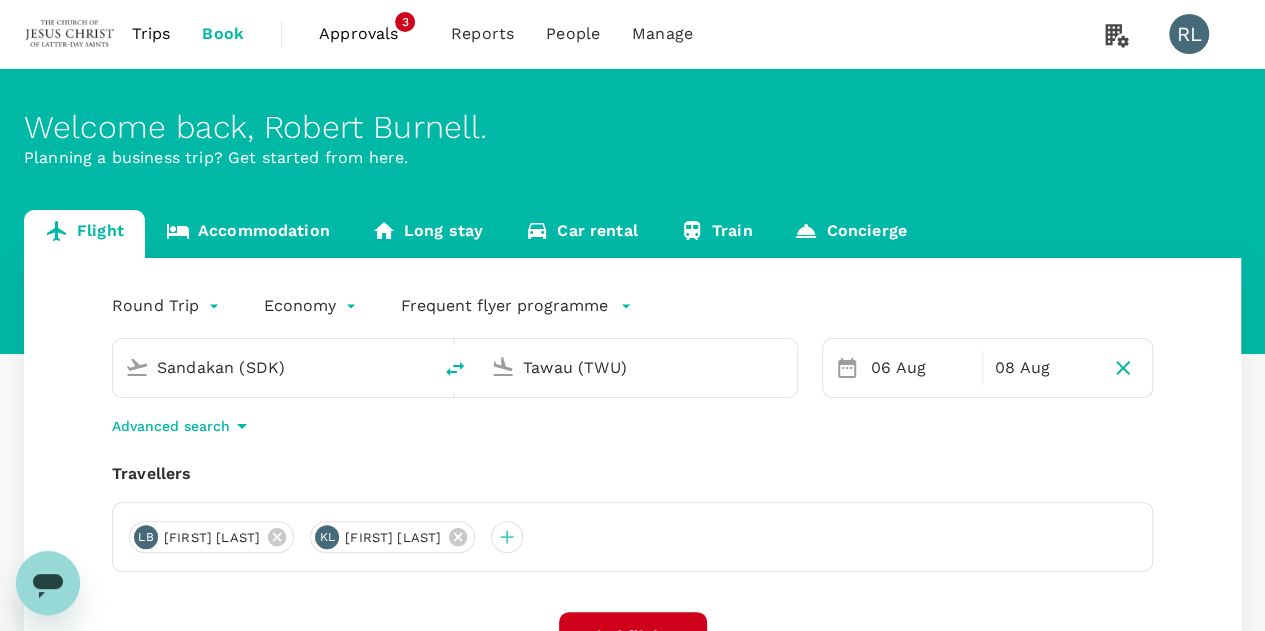 scroll, scrollTop: 0, scrollLeft: 0, axis: both 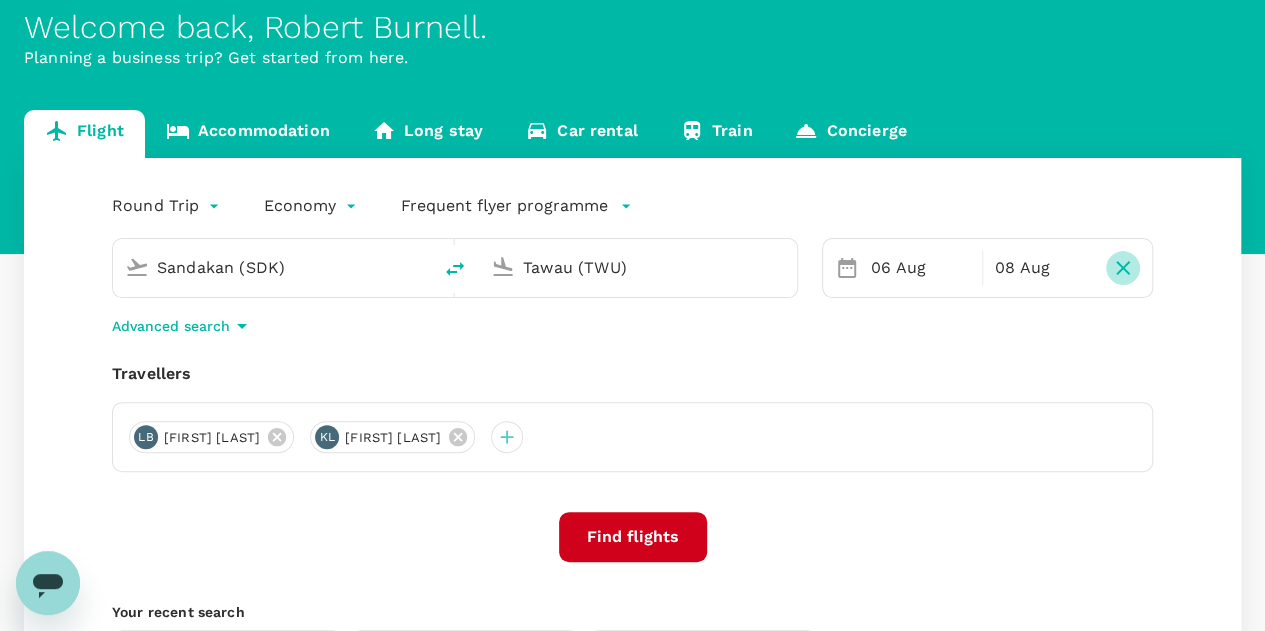 click 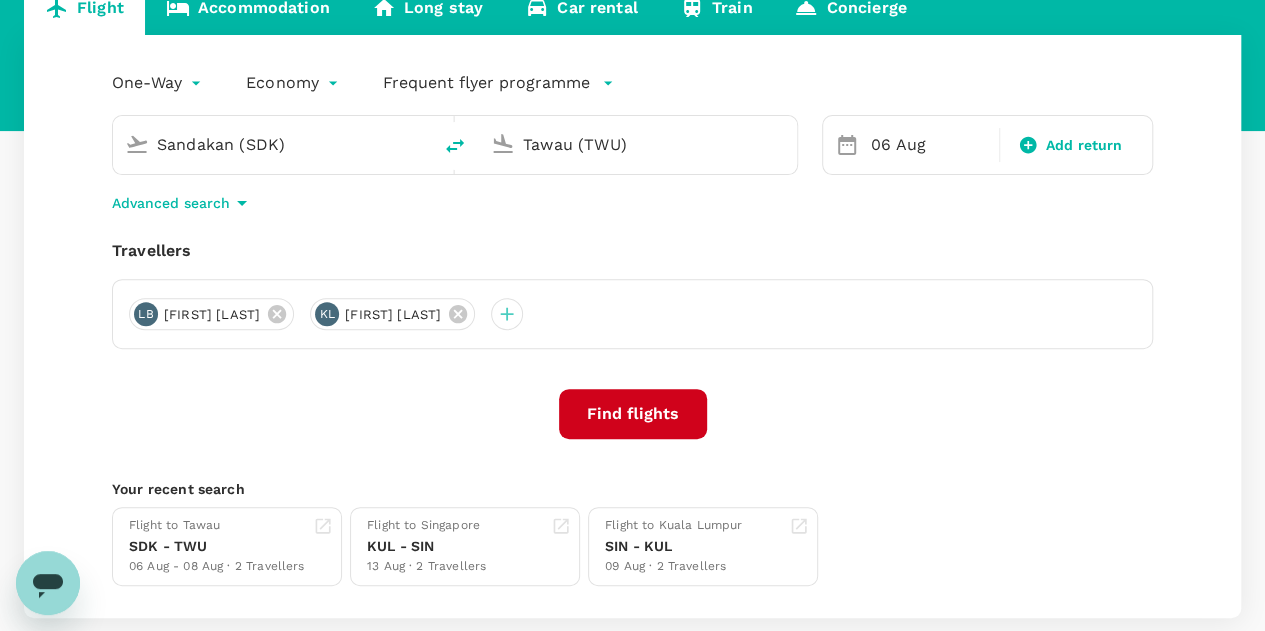 scroll, scrollTop: 300, scrollLeft: 0, axis: vertical 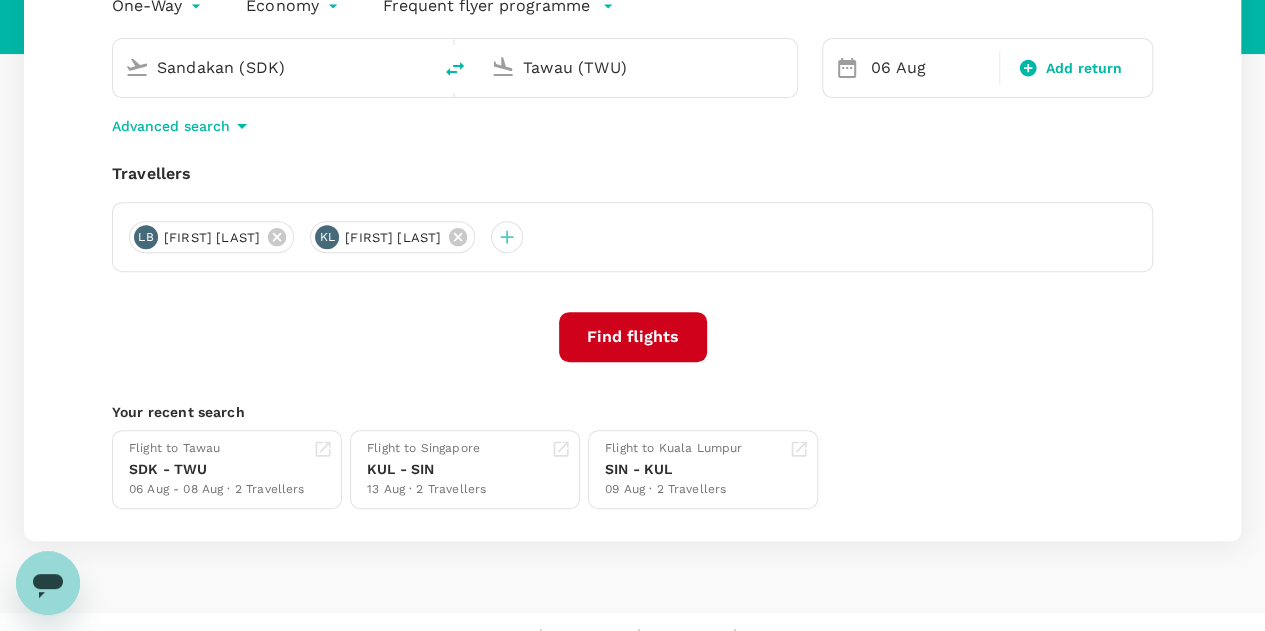 click on "Find flights" at bounding box center [633, 337] 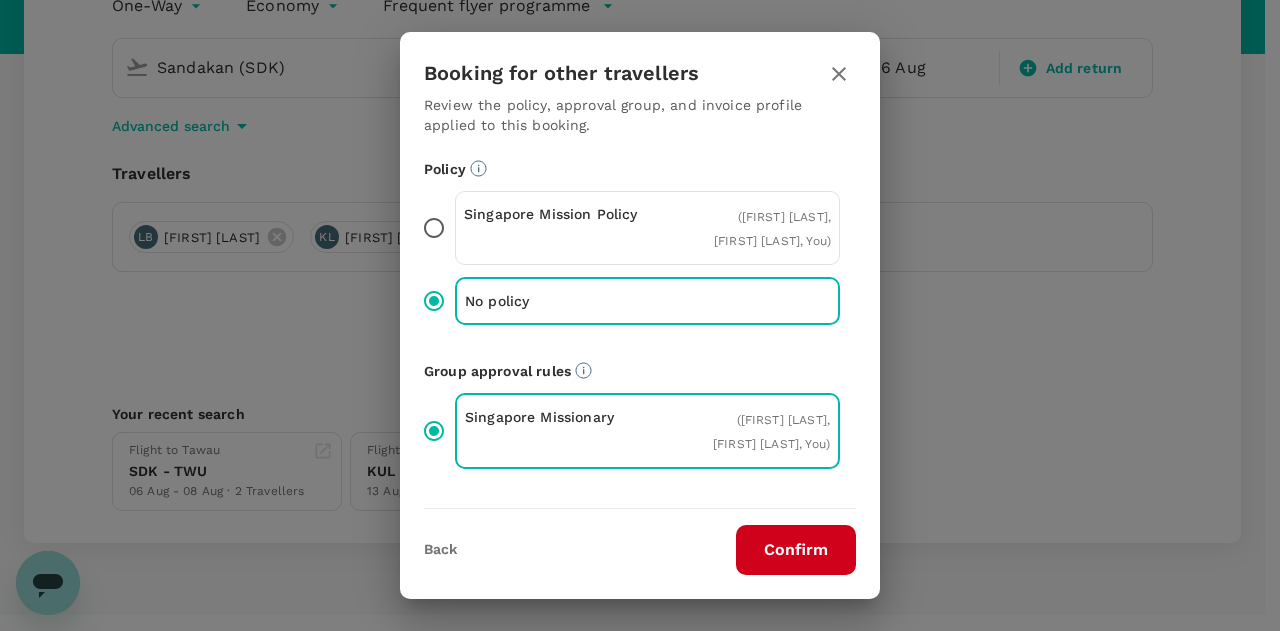 click on "Confirm" at bounding box center [796, 550] 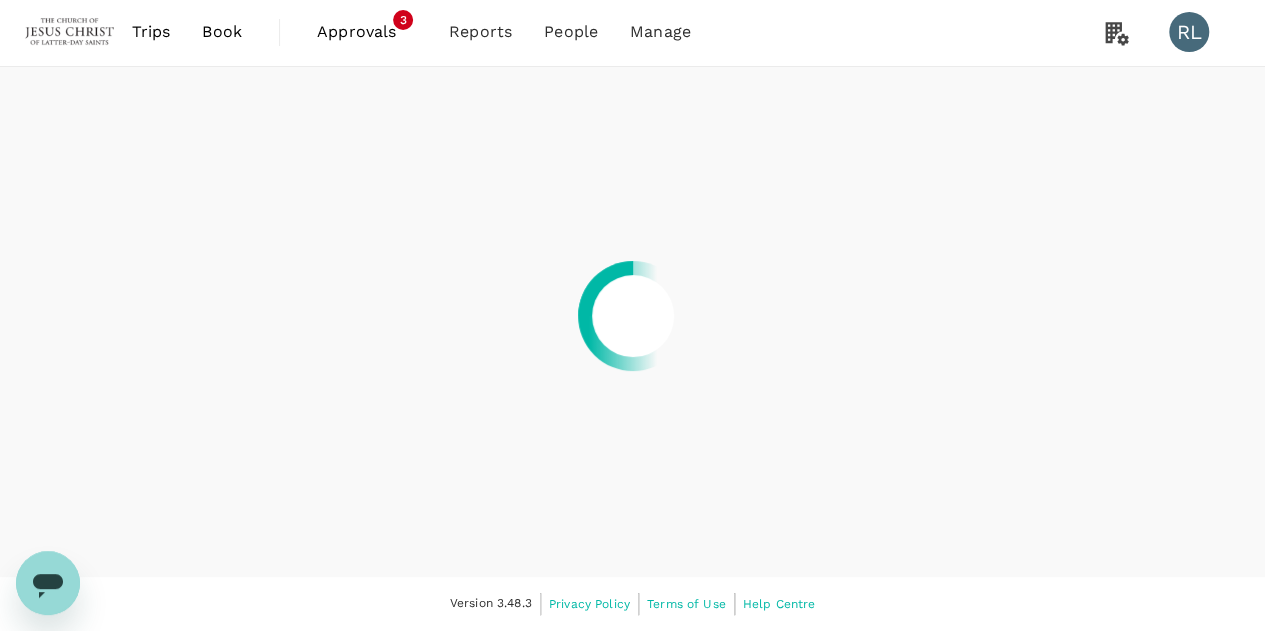 scroll, scrollTop: 0, scrollLeft: 0, axis: both 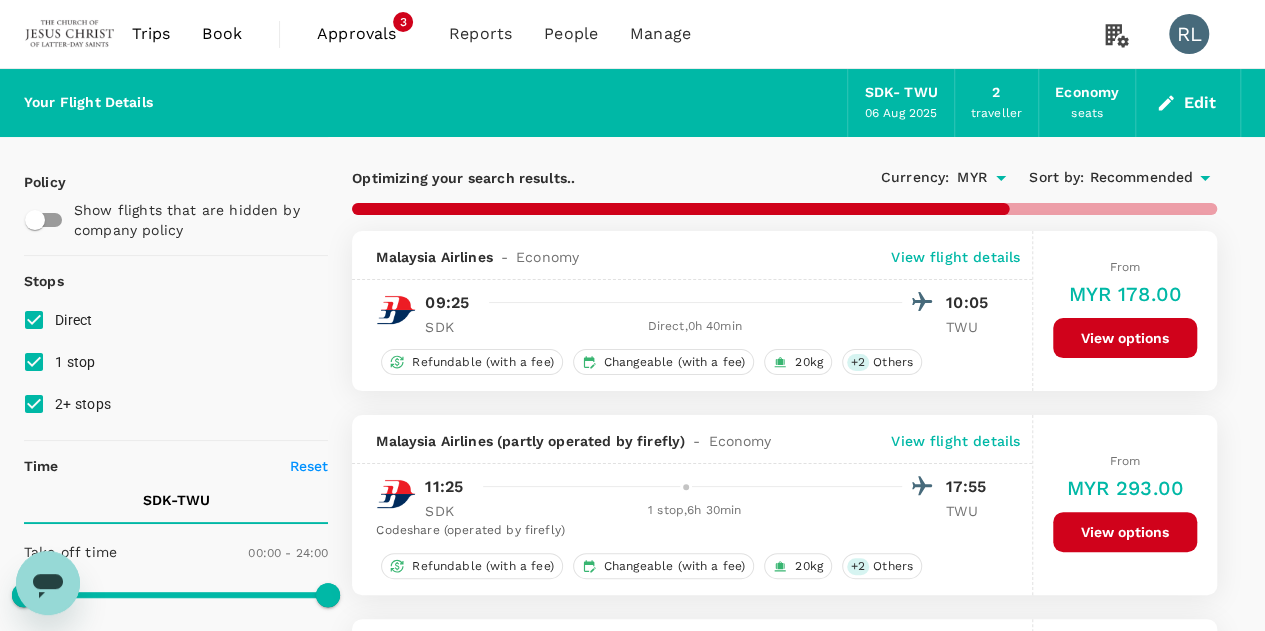 type on "505" 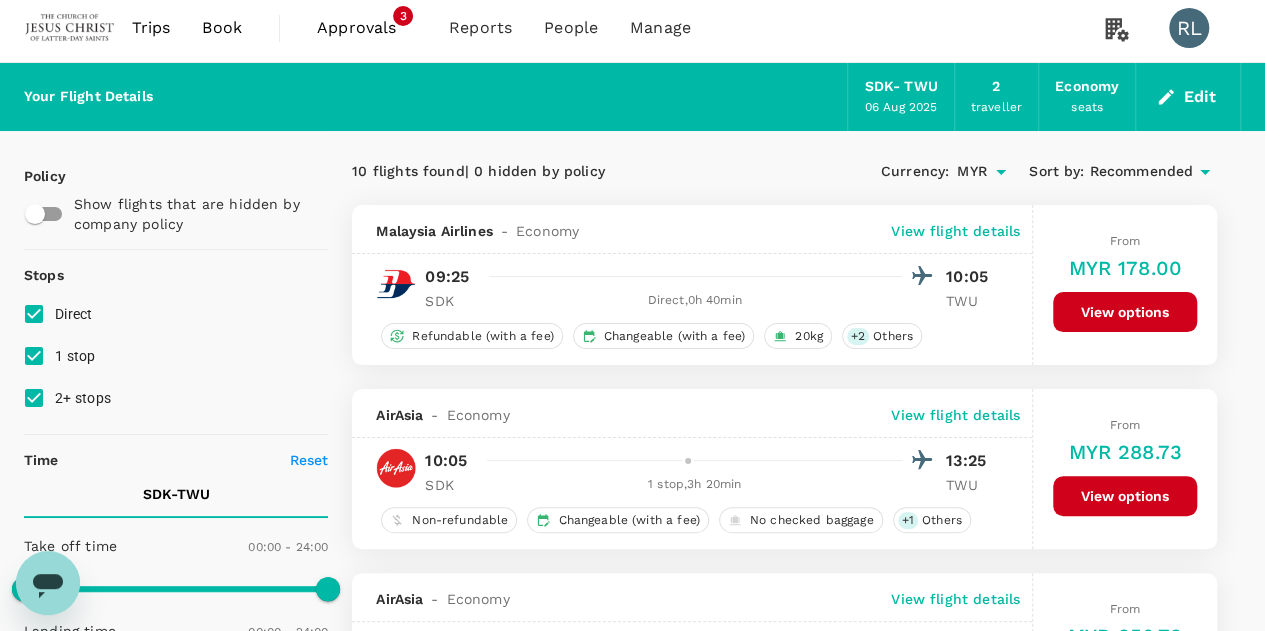 scroll, scrollTop: 0, scrollLeft: 0, axis: both 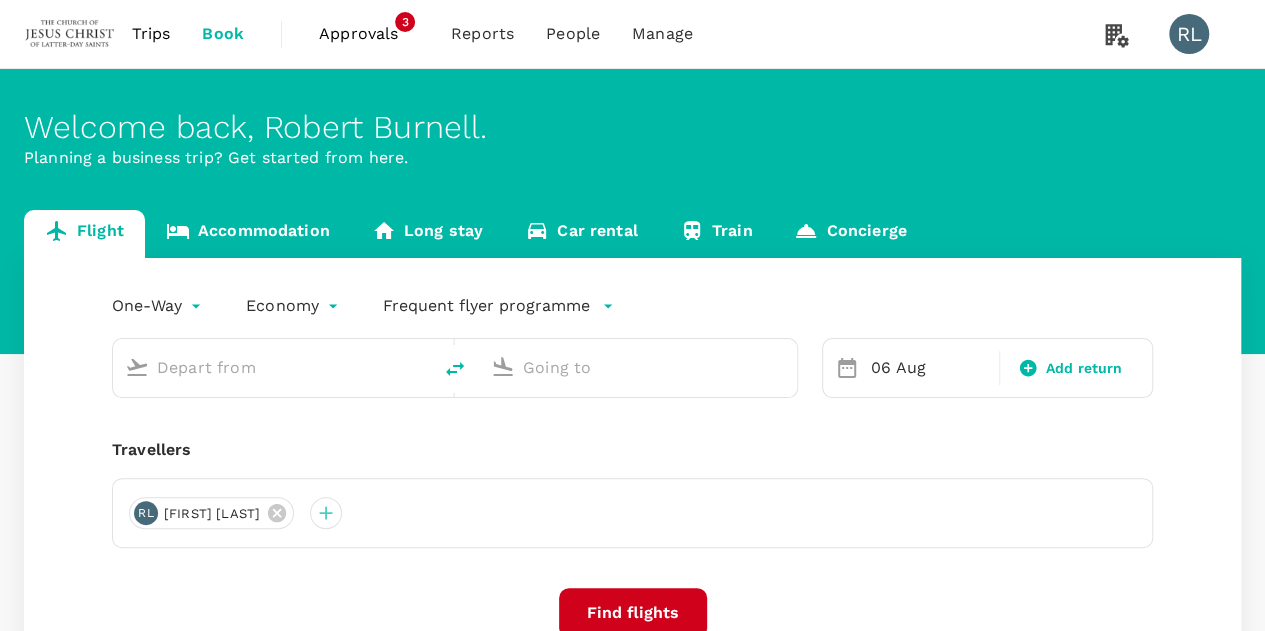 type on "Sandakan (SDK)" 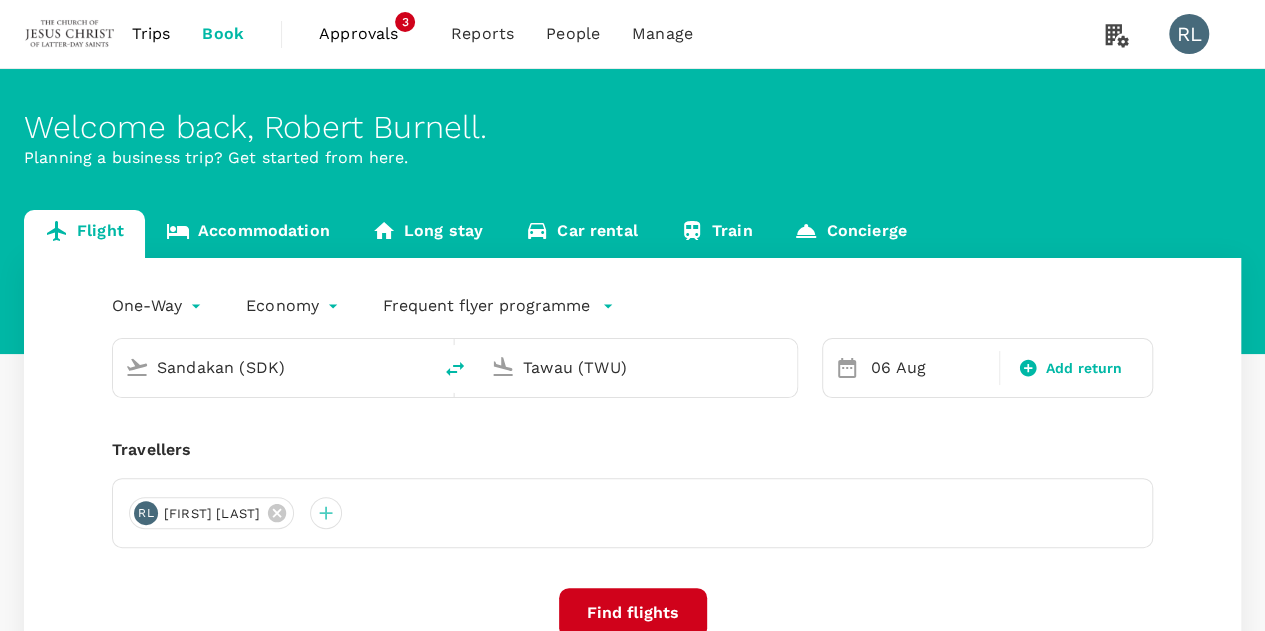 type 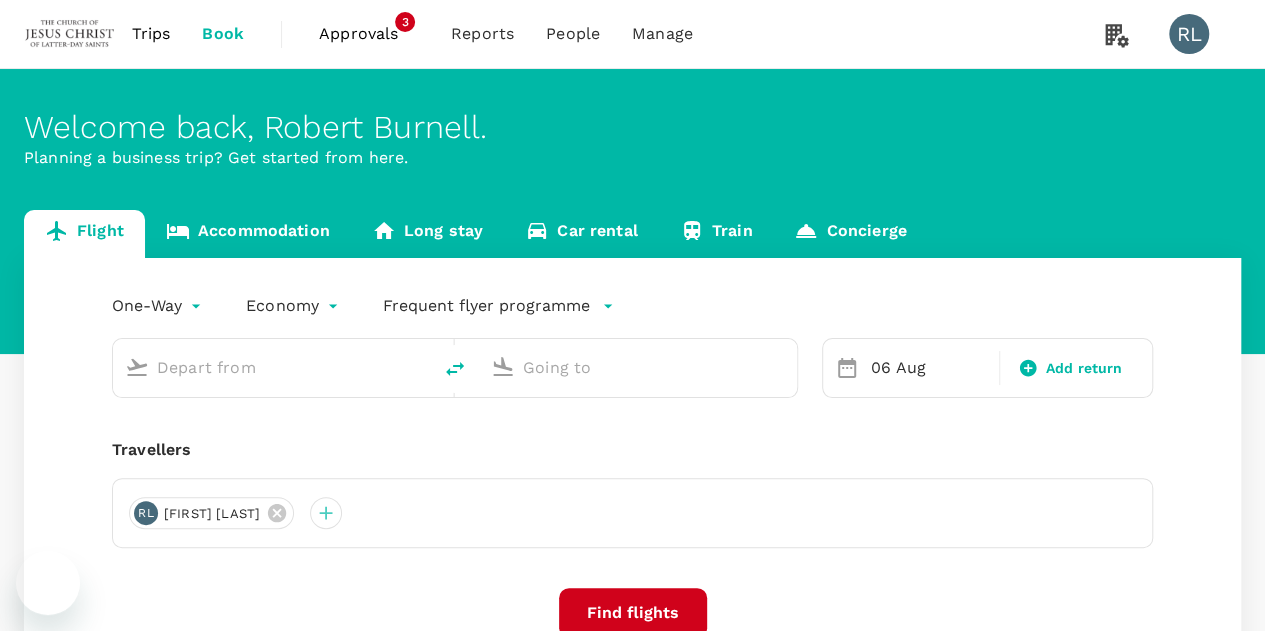 type on "Sandakan (SDK)" 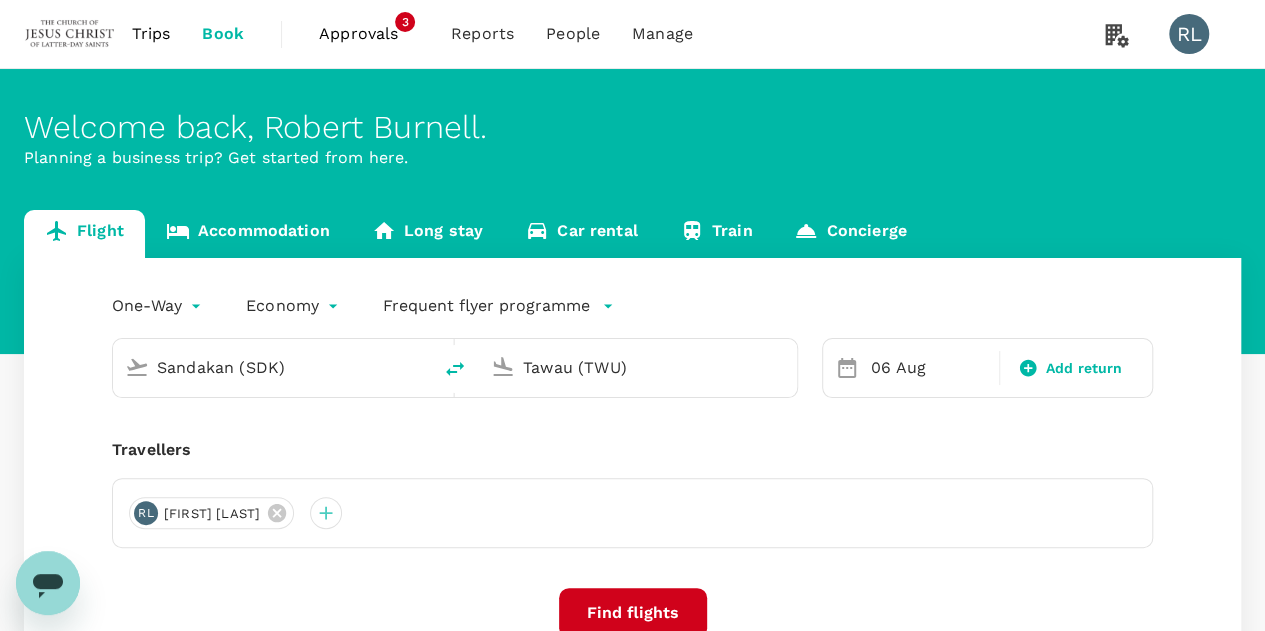 scroll, scrollTop: 0, scrollLeft: 0, axis: both 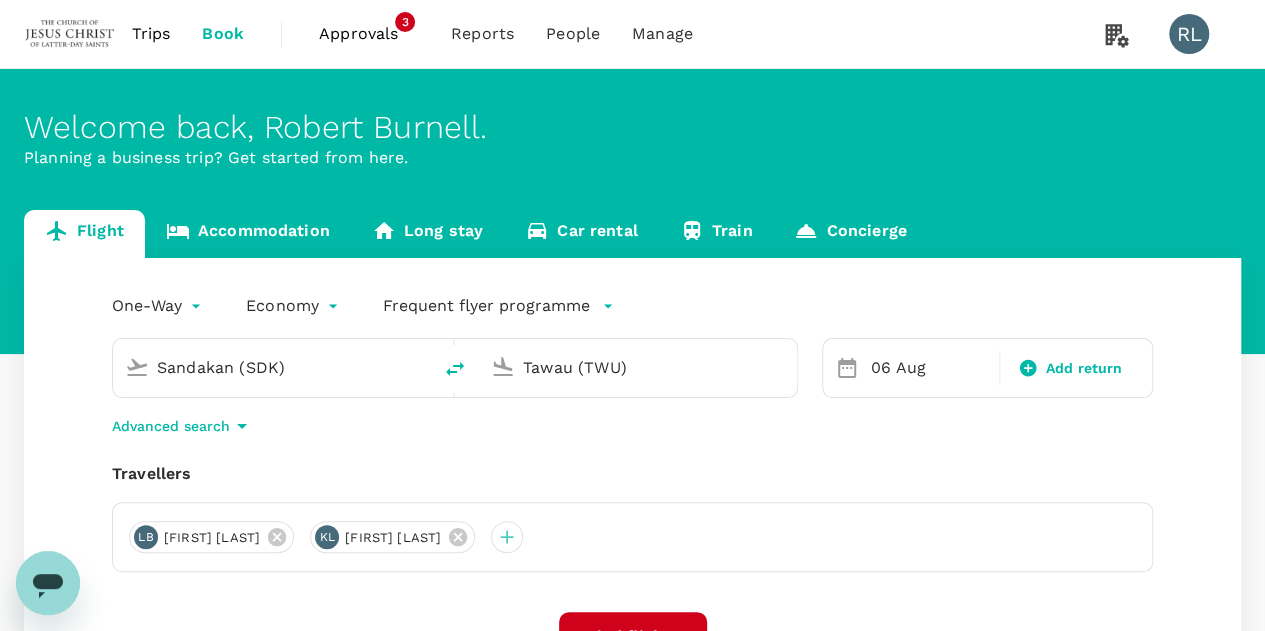 click 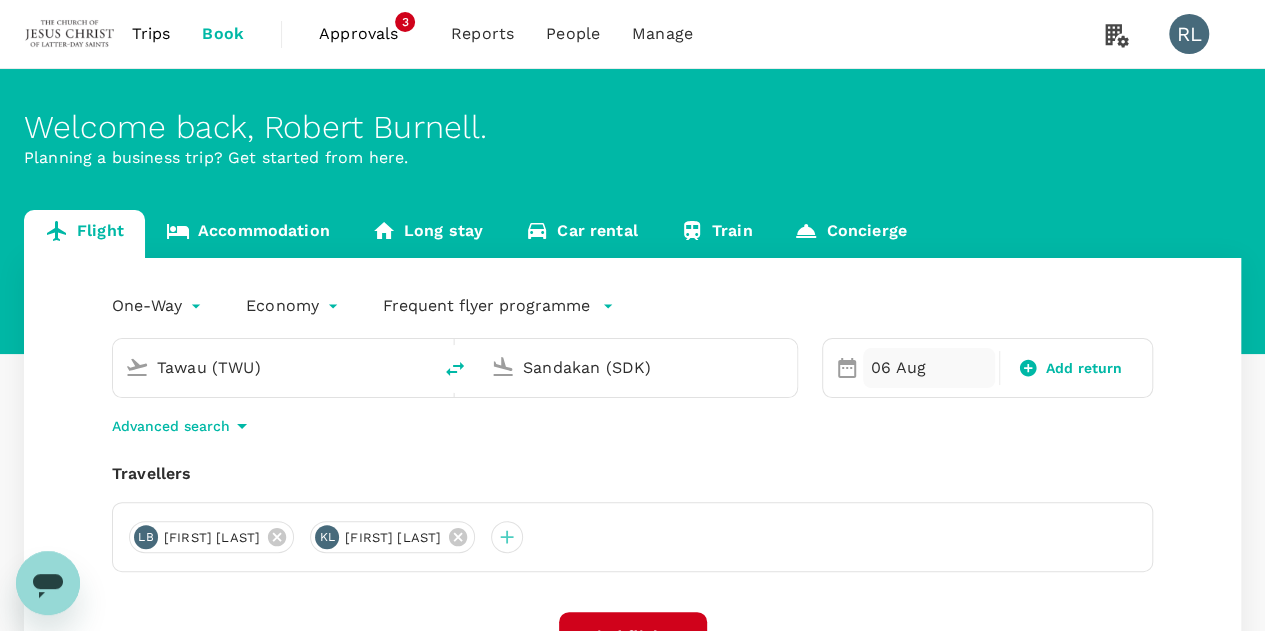 click on "06 Aug" at bounding box center (929, 368) 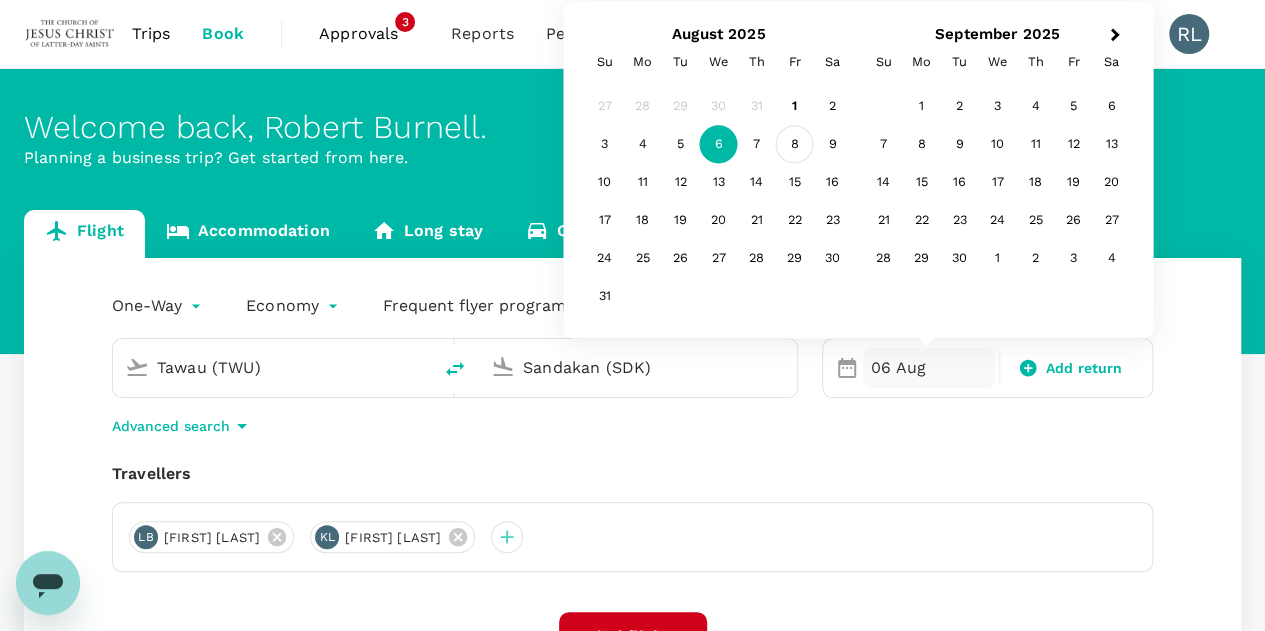 click on "8" at bounding box center (795, 145) 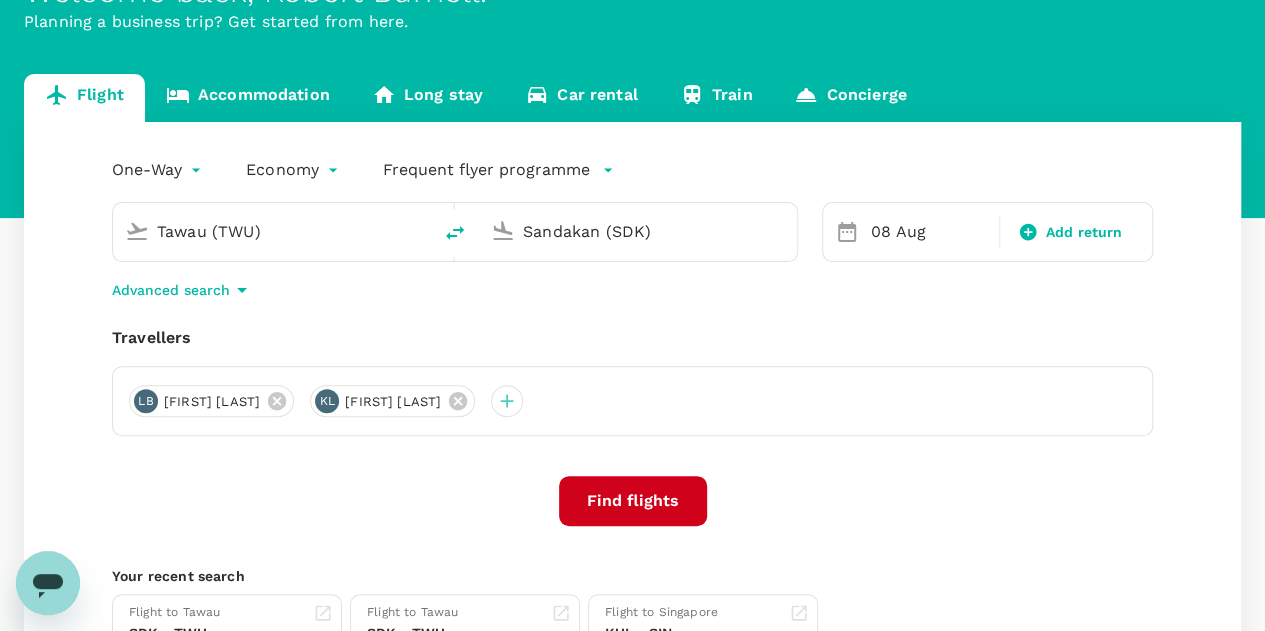 scroll, scrollTop: 200, scrollLeft: 0, axis: vertical 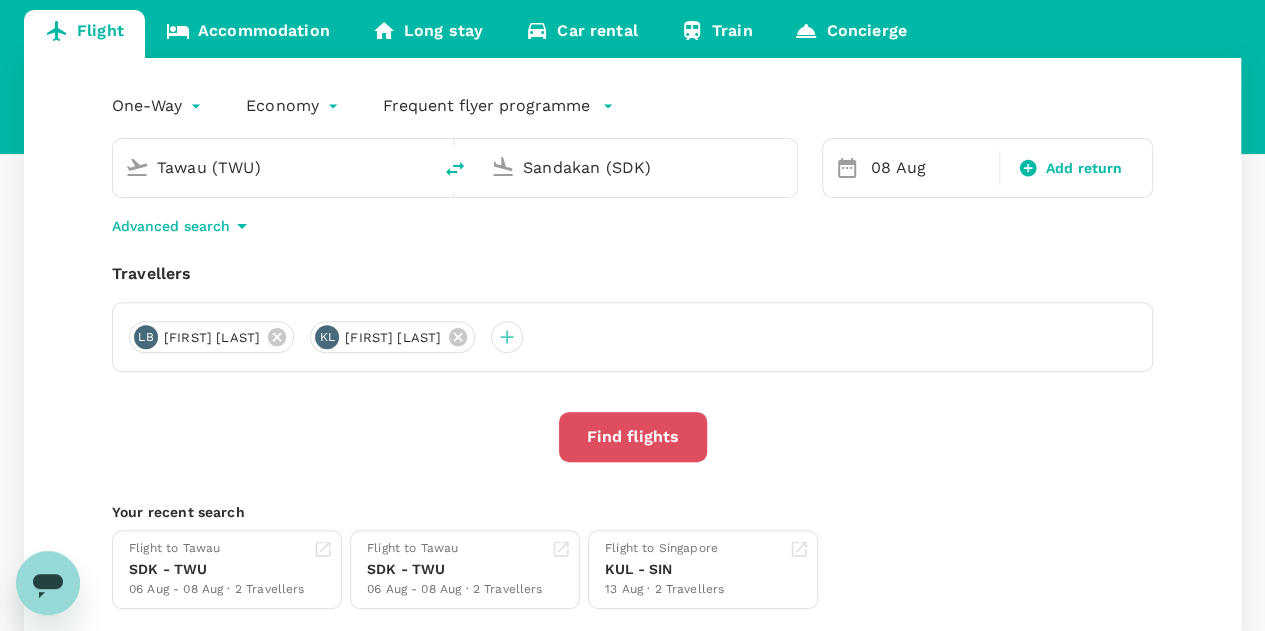 click on "Find flights" at bounding box center (633, 437) 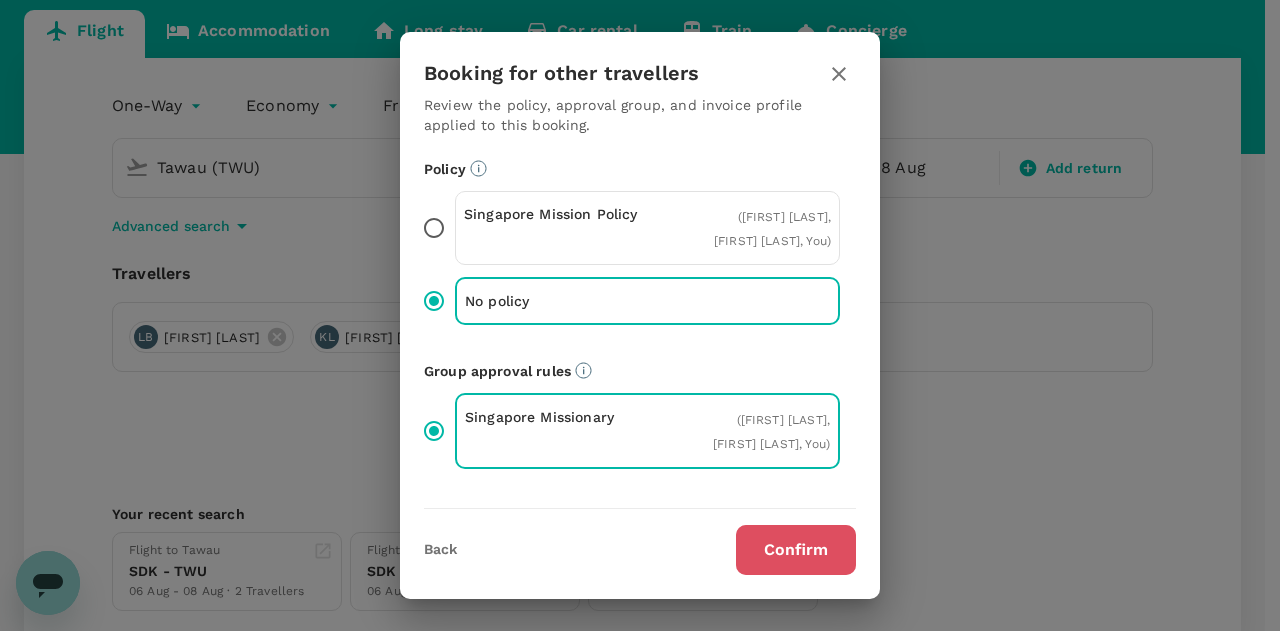 click on "Confirm" at bounding box center (796, 550) 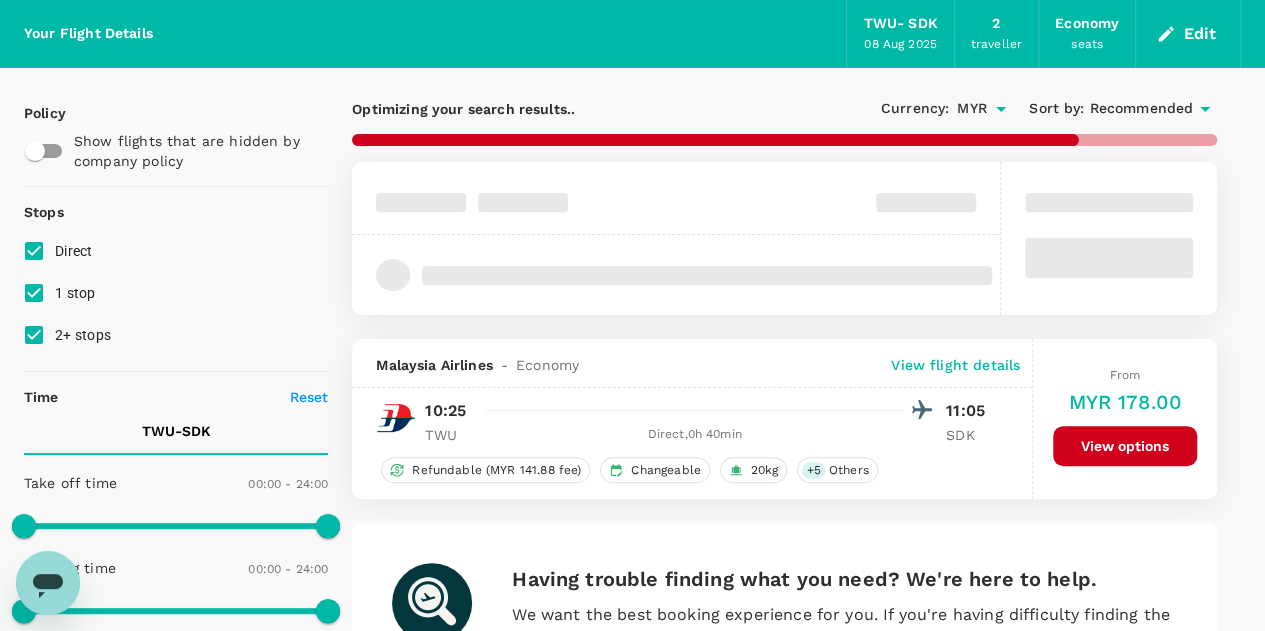 scroll, scrollTop: 100, scrollLeft: 0, axis: vertical 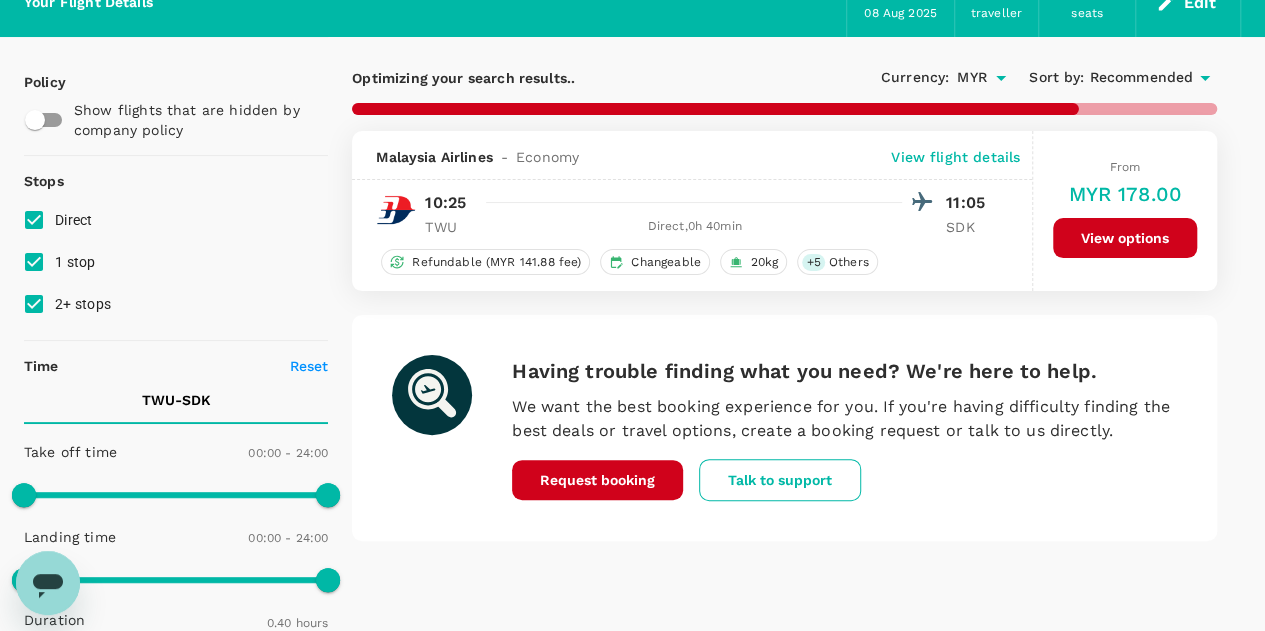 type on "515" 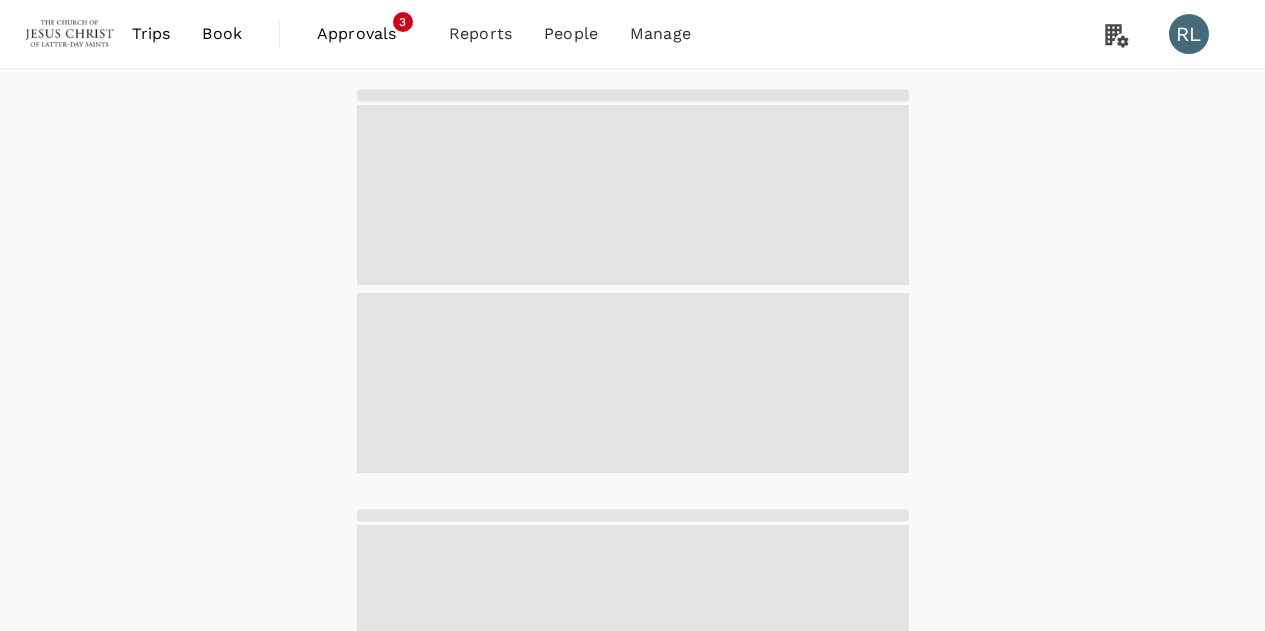 scroll, scrollTop: 0, scrollLeft: 0, axis: both 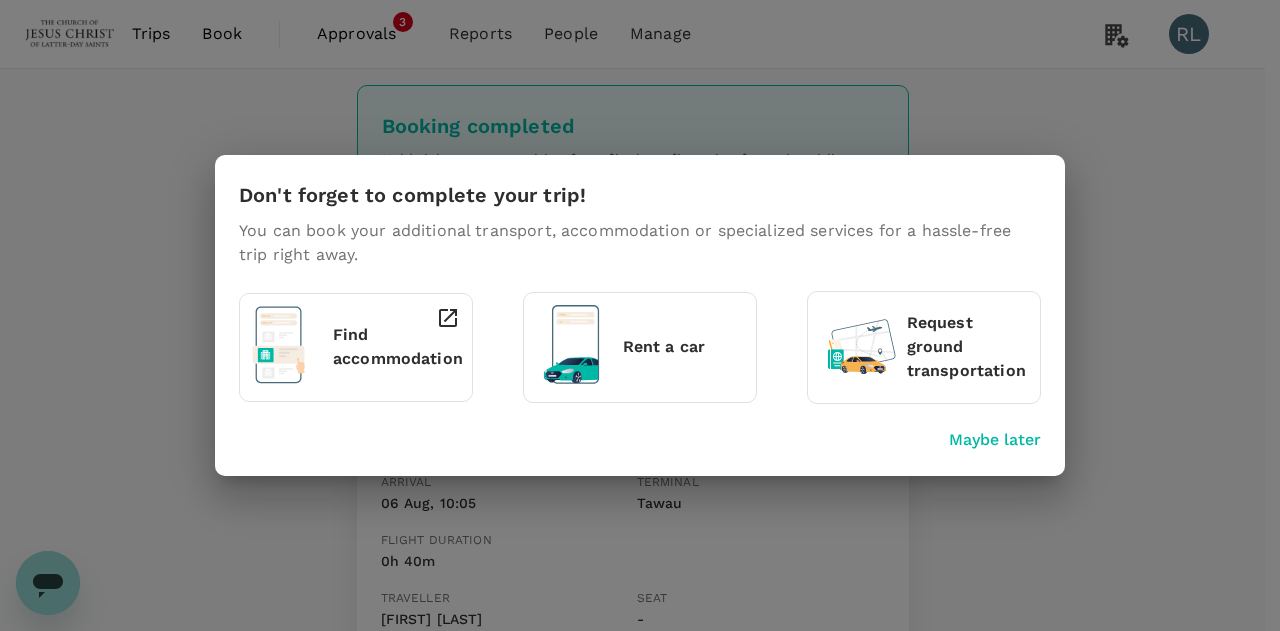 click on "Maybe later" at bounding box center [995, 440] 